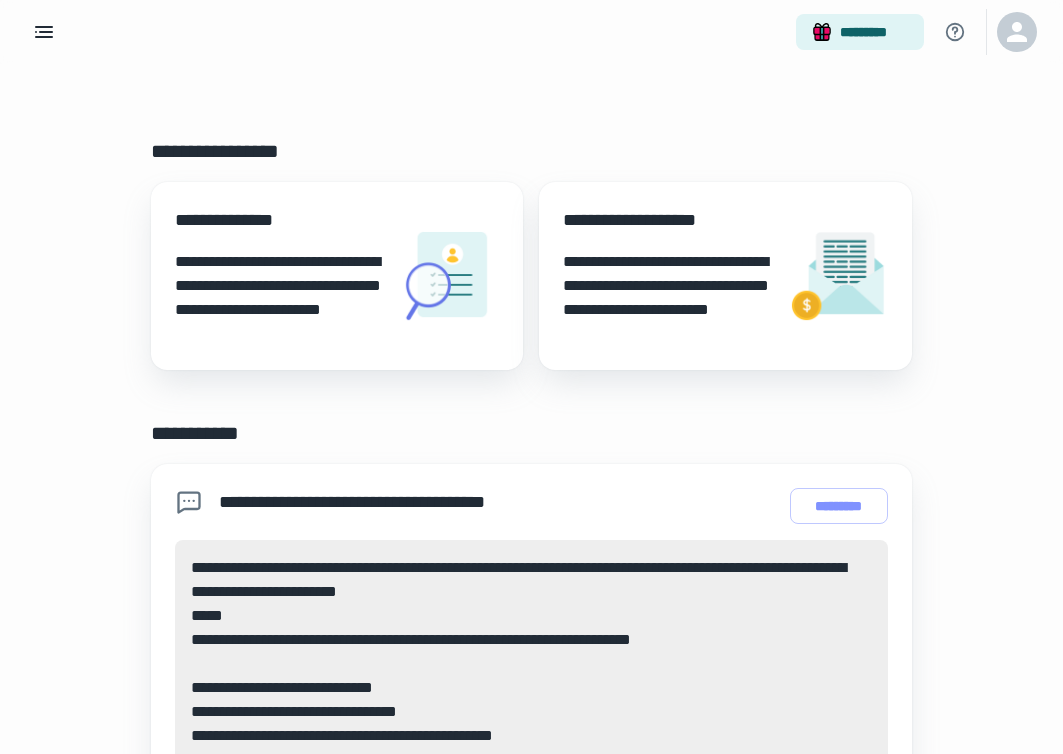scroll, scrollTop: 0, scrollLeft: 0, axis: both 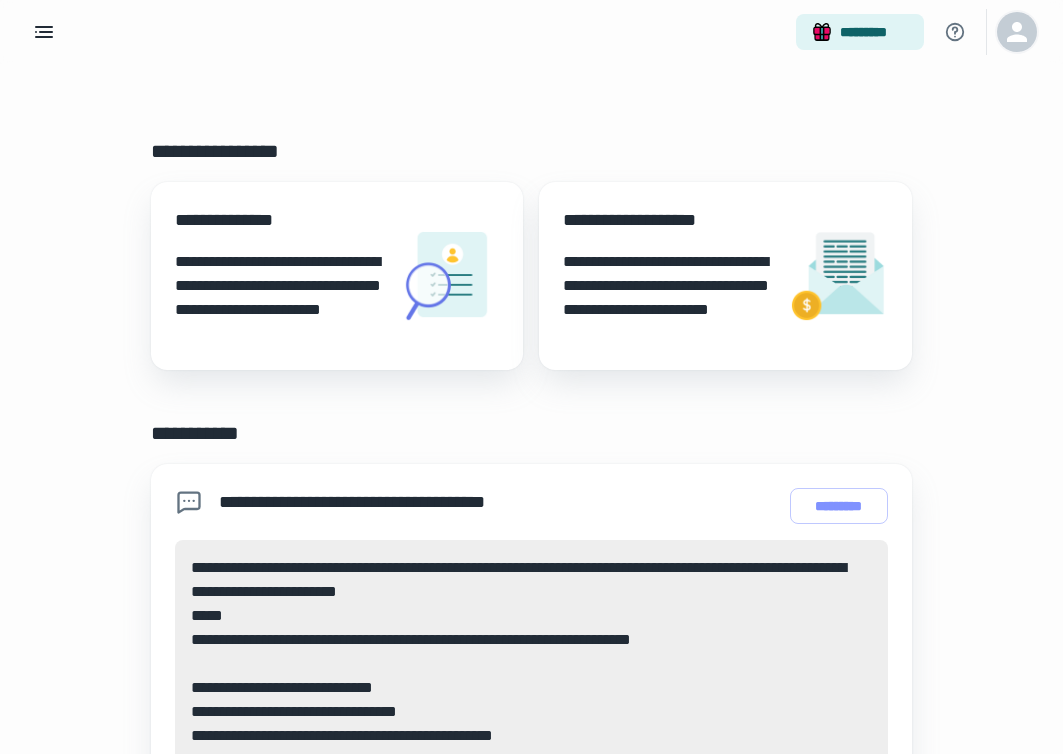 click at bounding box center (1017, 32) 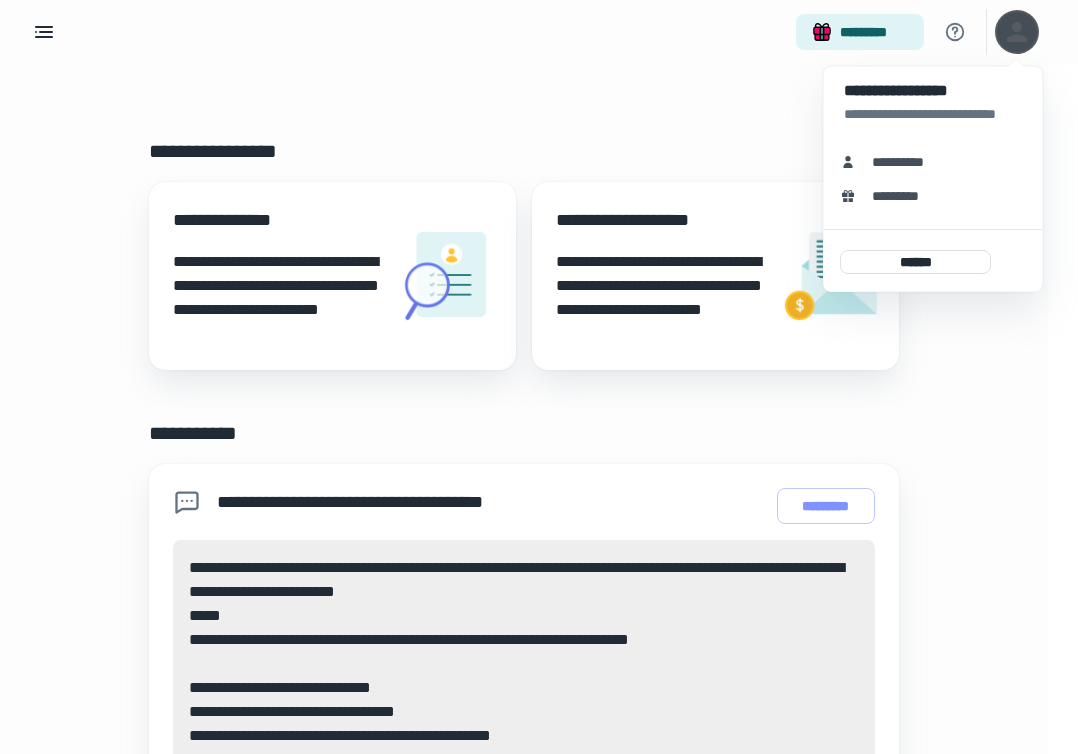 click at bounding box center (539, 377) 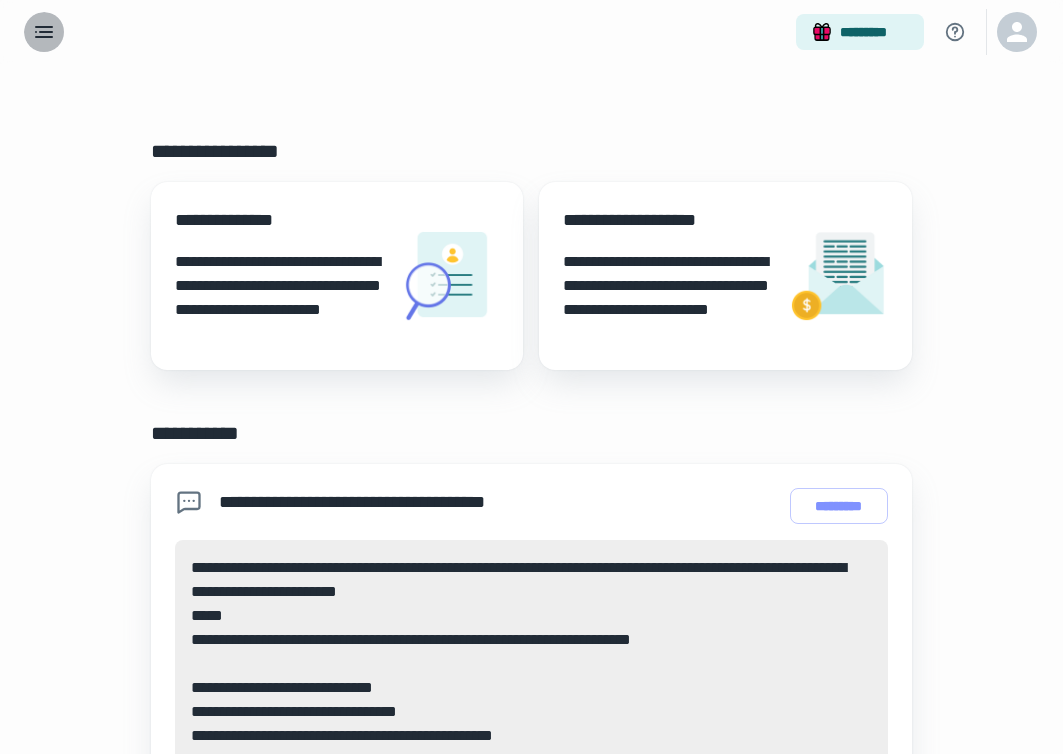 click 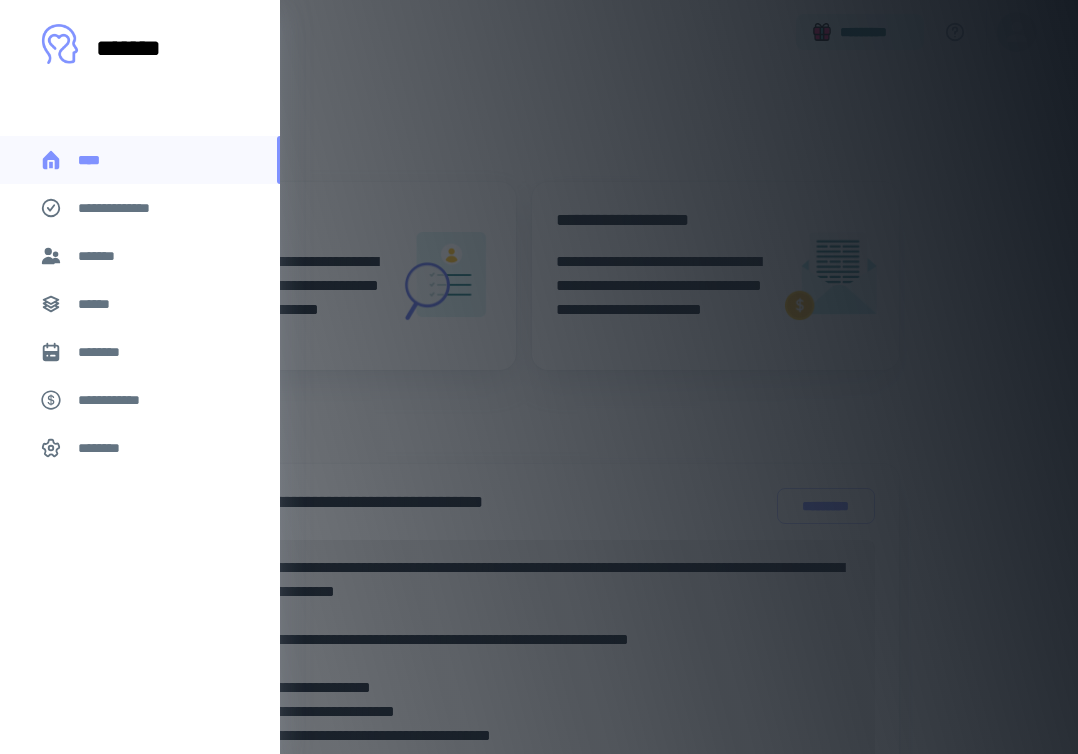 click on "*******" at bounding box center [100, 256] 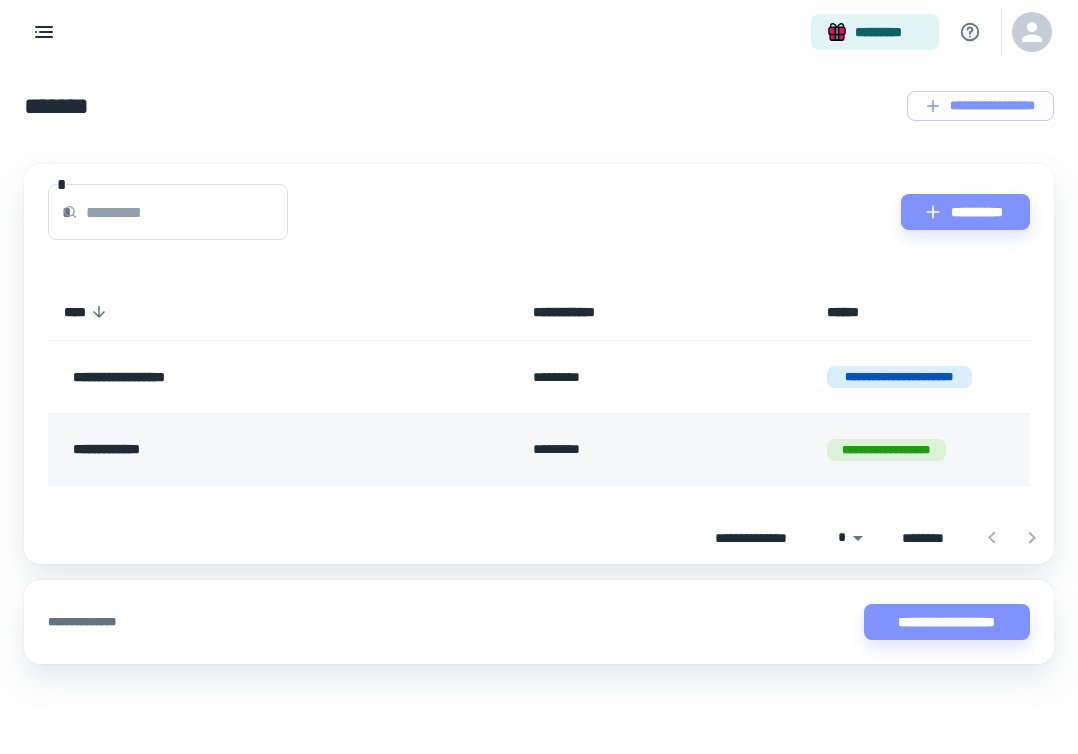 click on "**********" at bounding box center (238, 450) 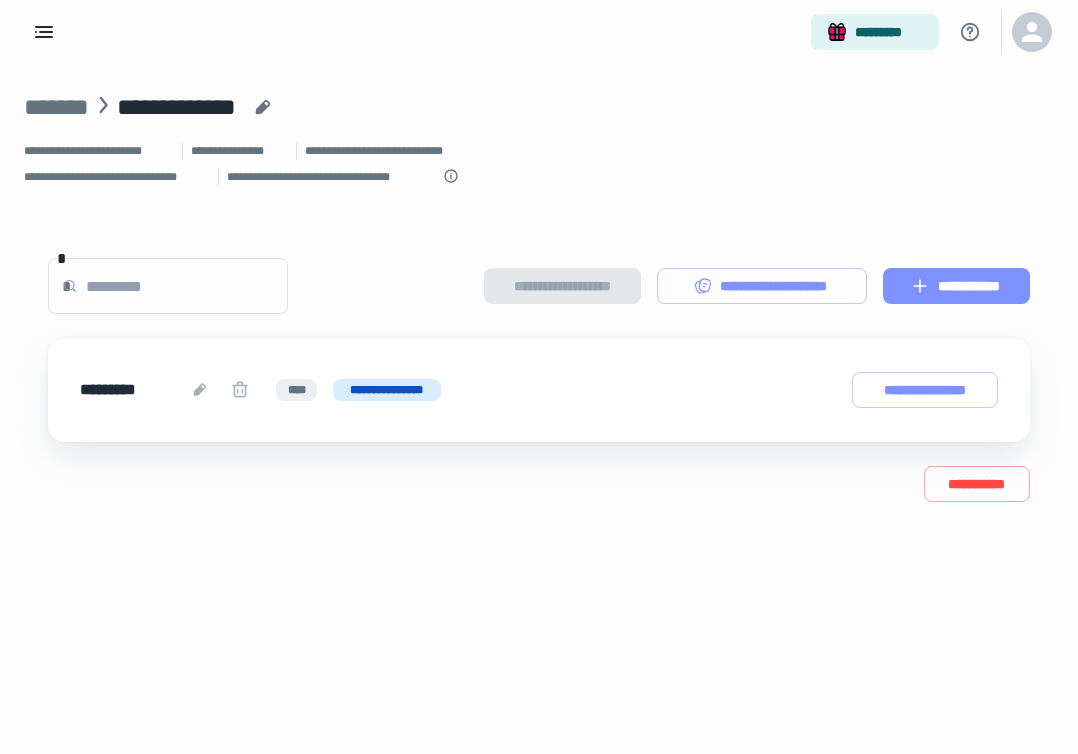 click on "**********" at bounding box center (956, 286) 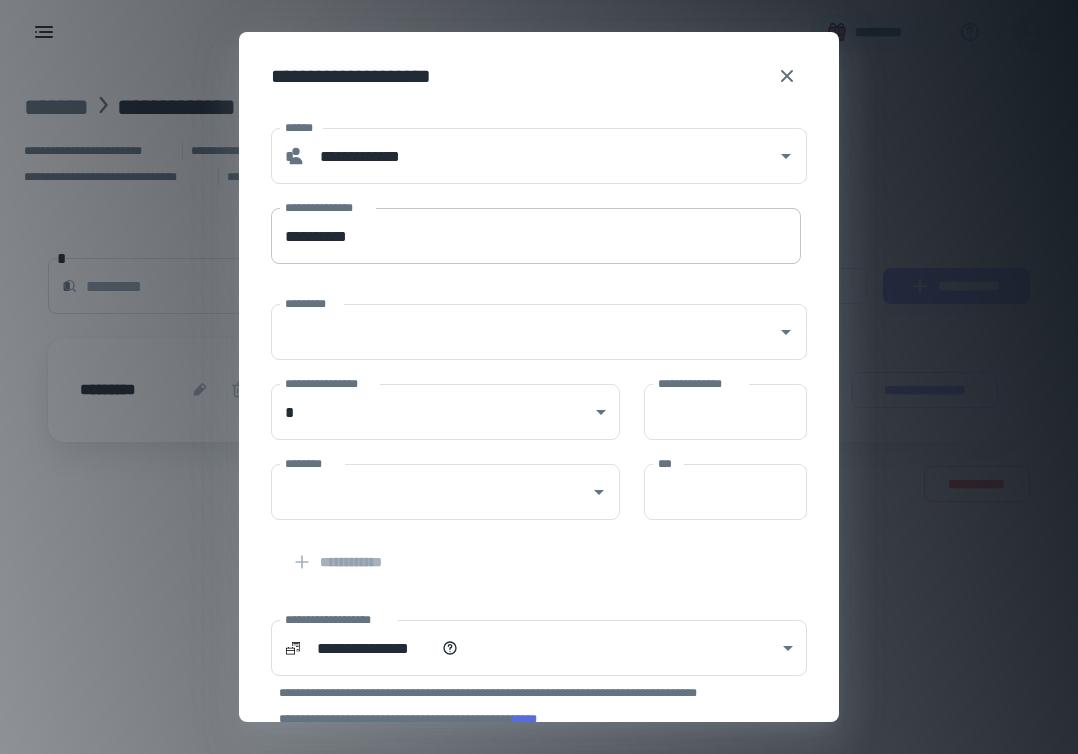click on "**********" at bounding box center [536, 236] 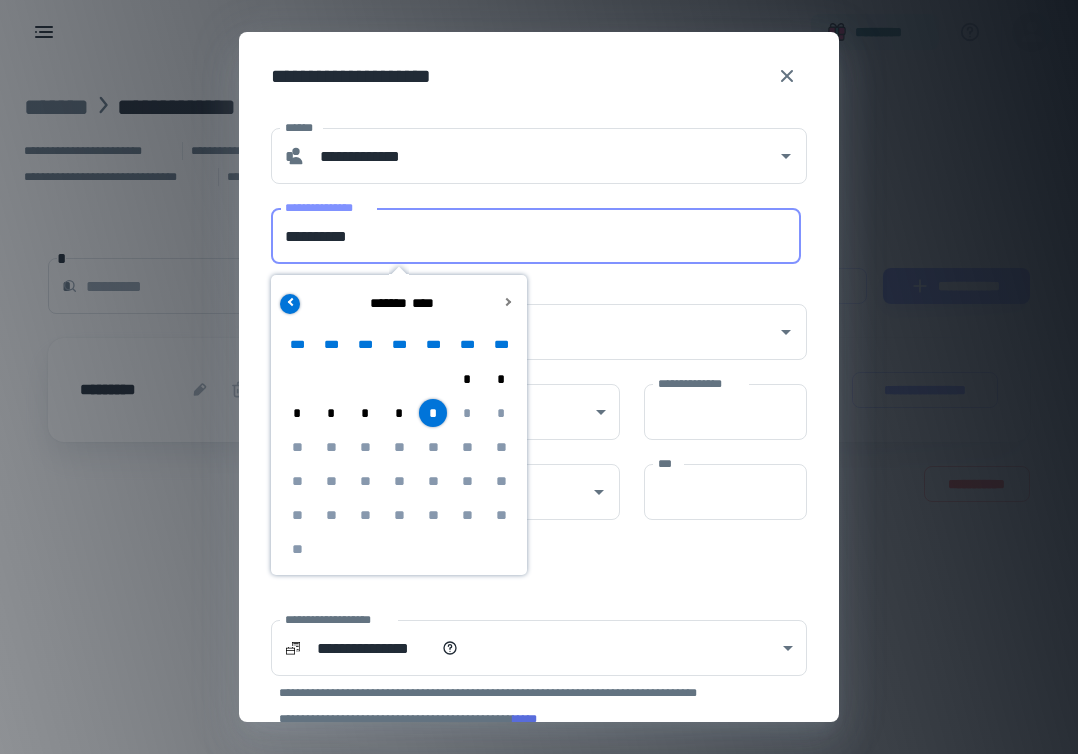 click at bounding box center [290, 304] 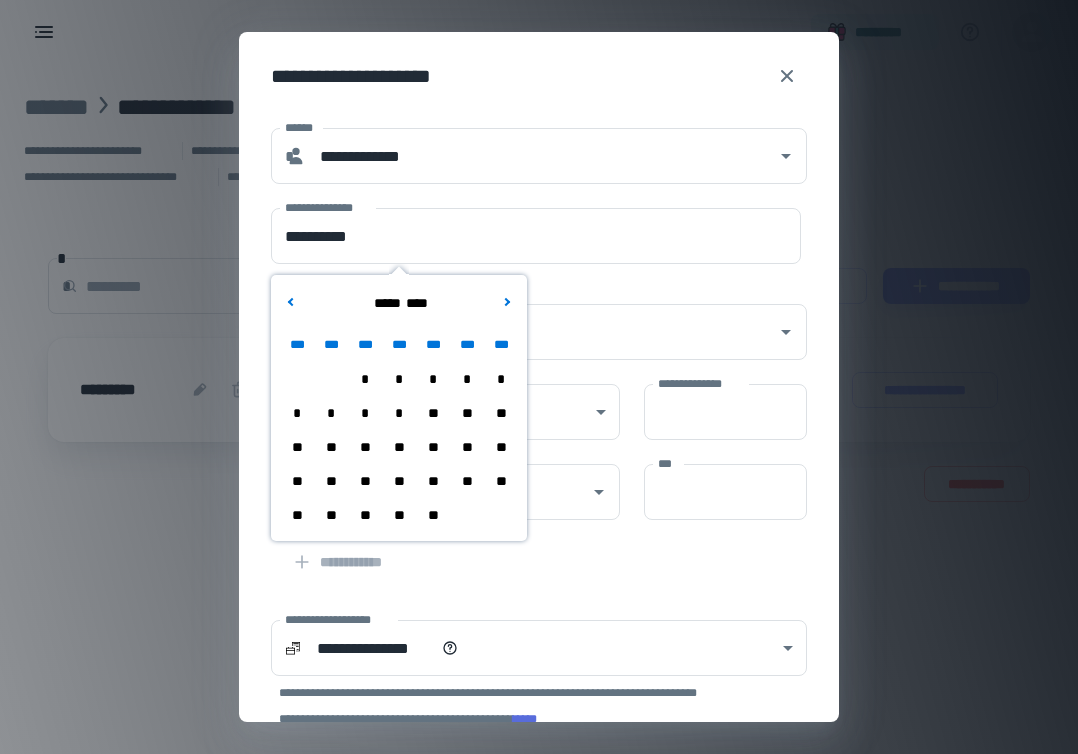 click on "**" at bounding box center [433, 515] 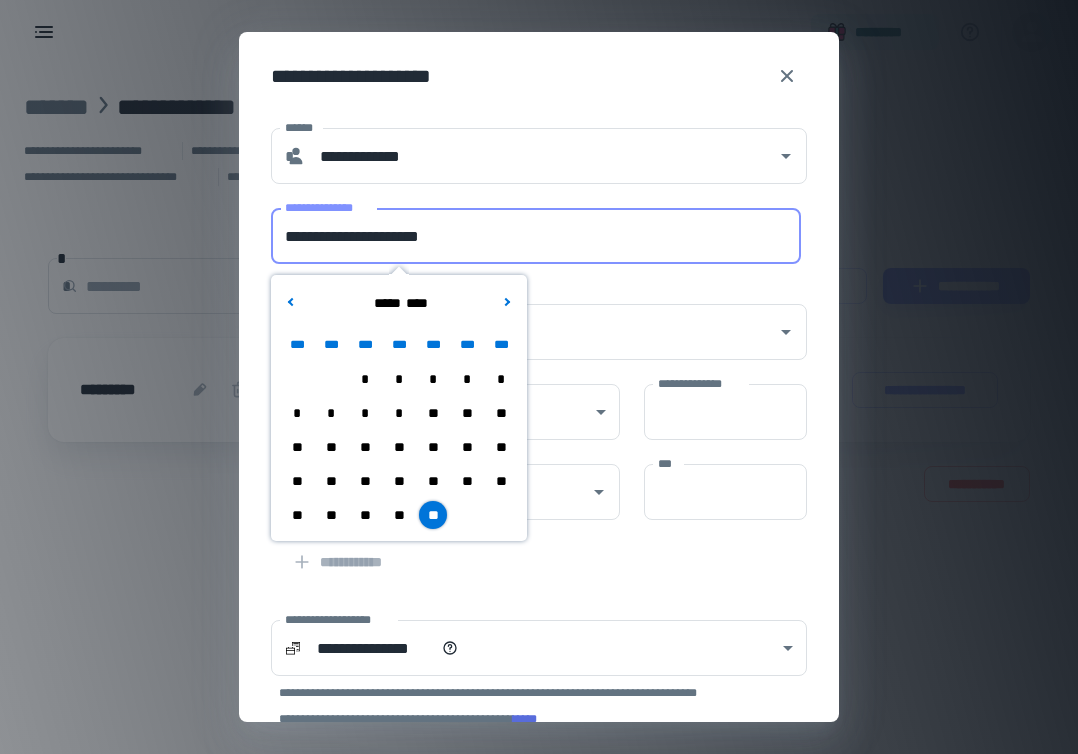 drag, startPoint x: 374, startPoint y: 232, endPoint x: 199, endPoint y: 234, distance: 175.01143 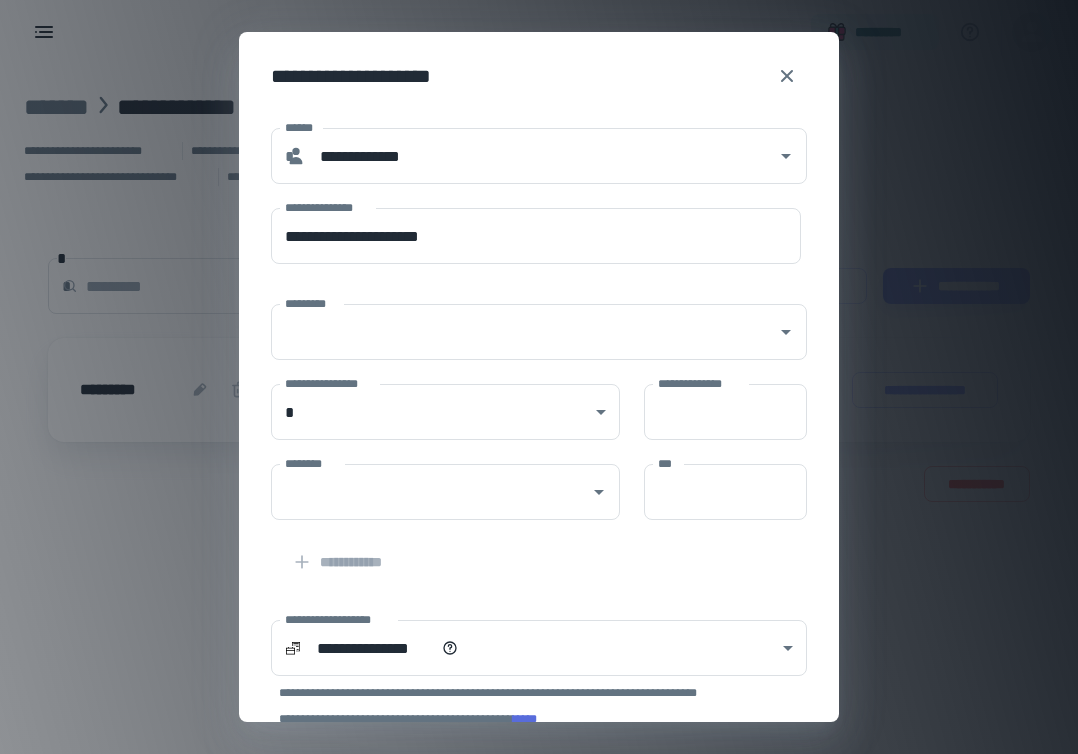 click on "********* *********" at bounding box center [527, 320] 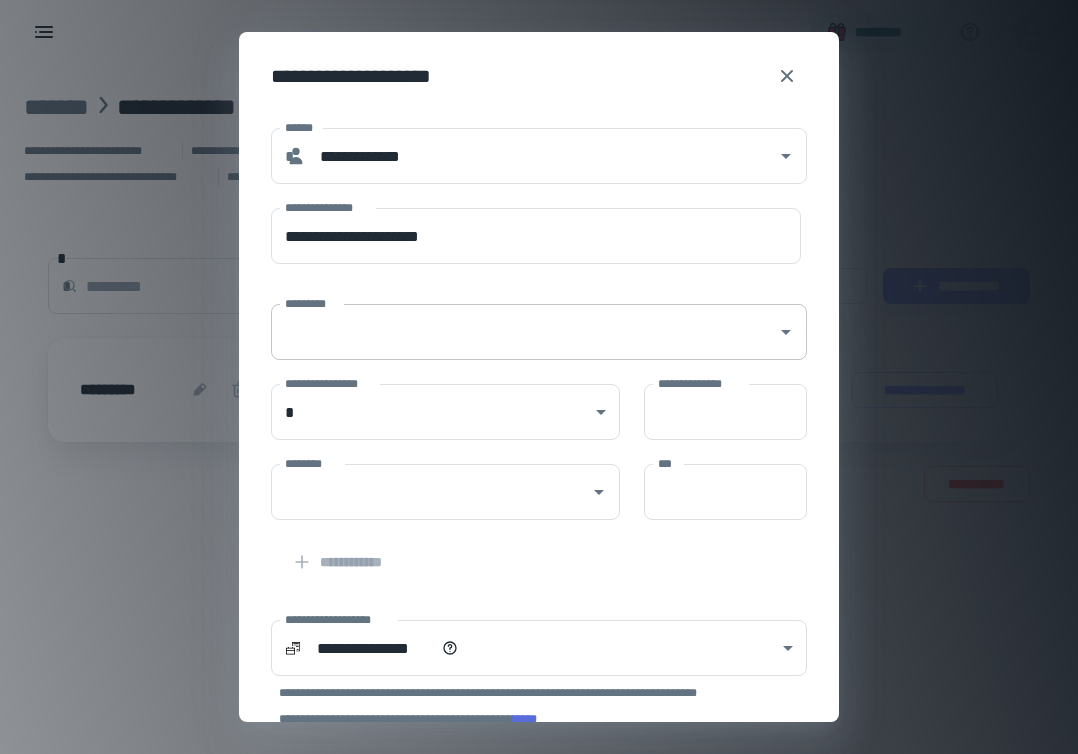 click on "*********" at bounding box center (524, 332) 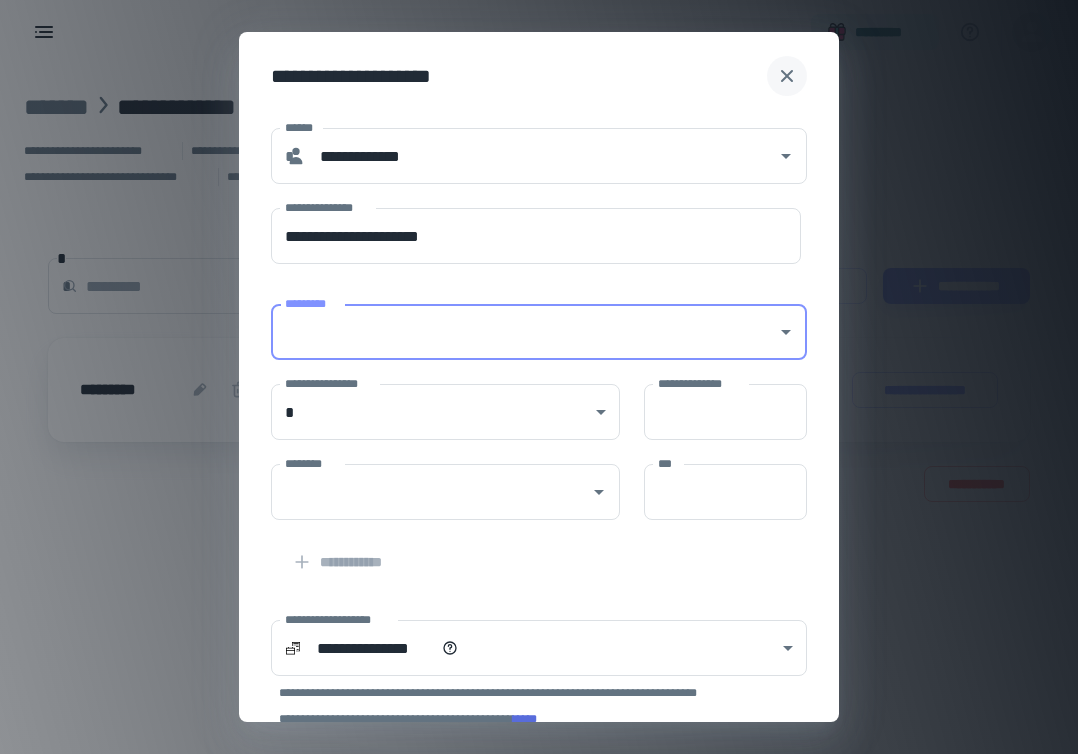 click 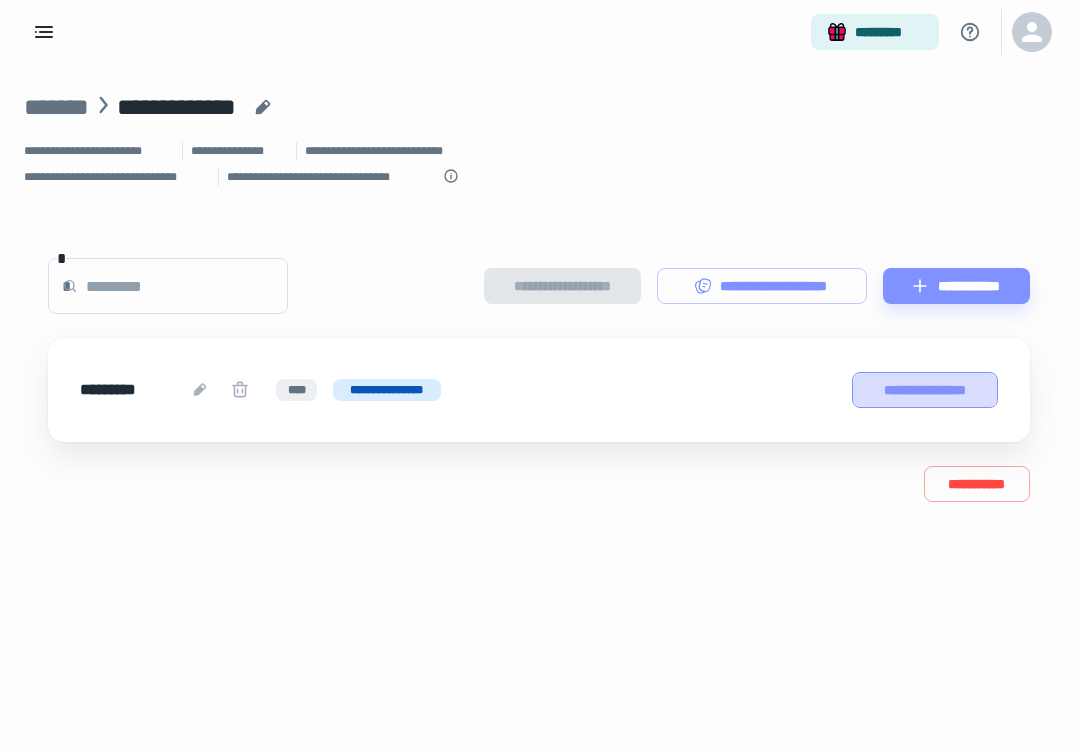 click on "**********" at bounding box center (925, 390) 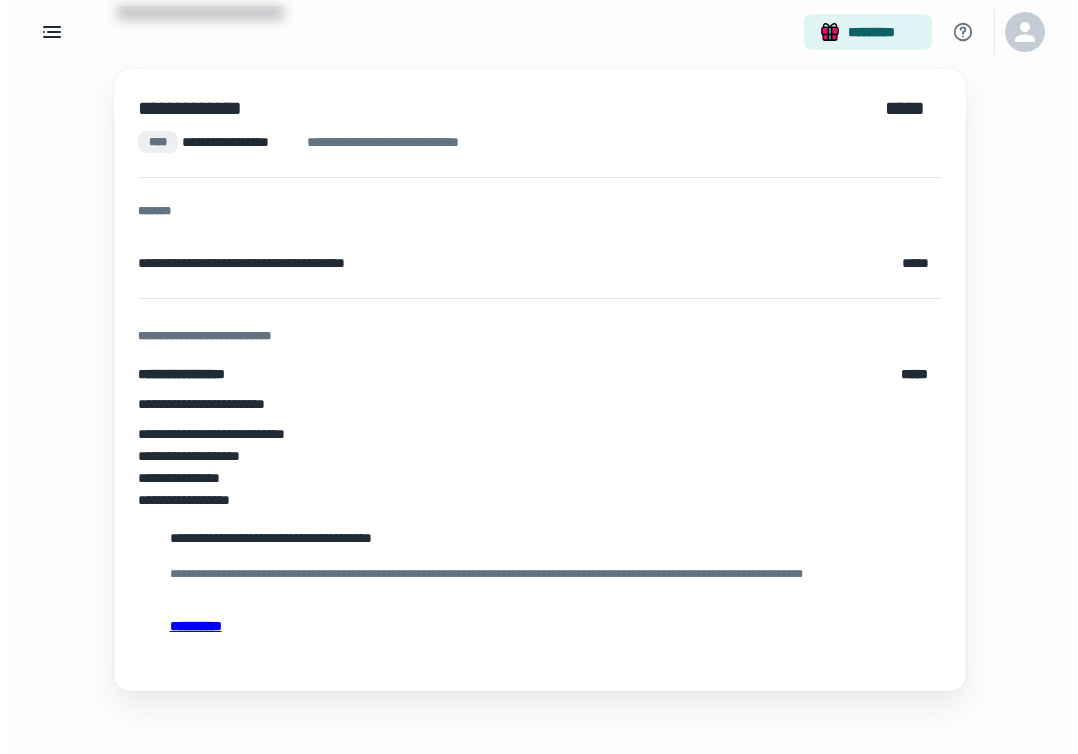 scroll, scrollTop: 0, scrollLeft: 0, axis: both 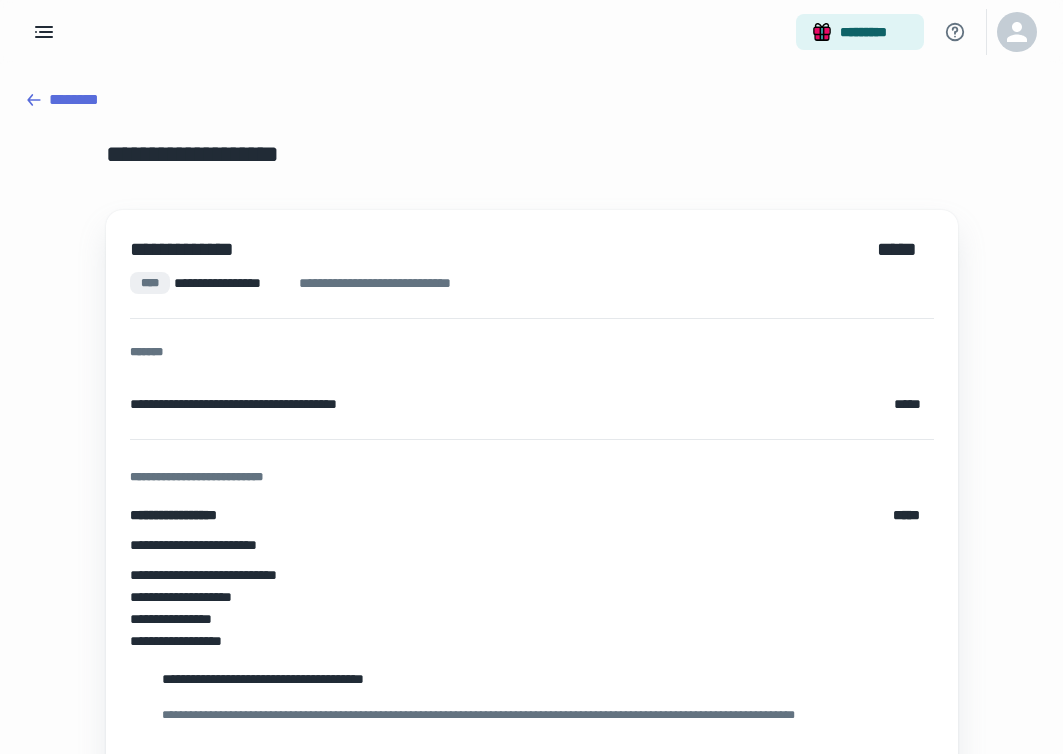 click on "********" at bounding box center [531, 100] 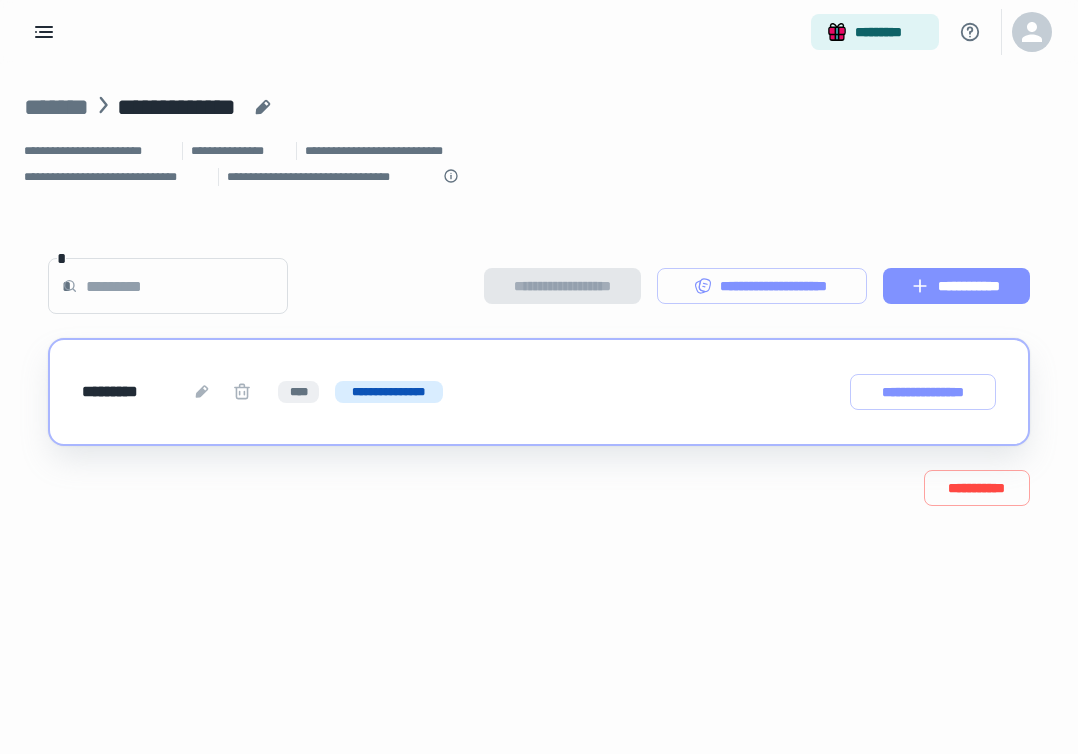 click on "**********" at bounding box center [956, 286] 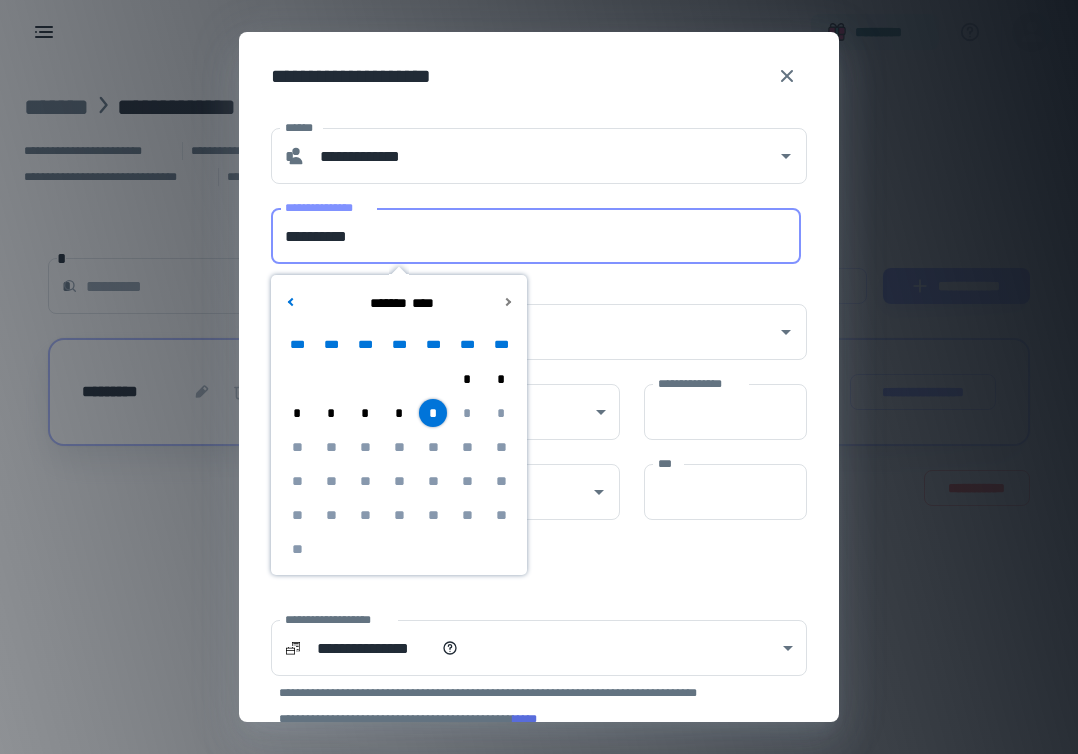 click on "**********" at bounding box center [536, 236] 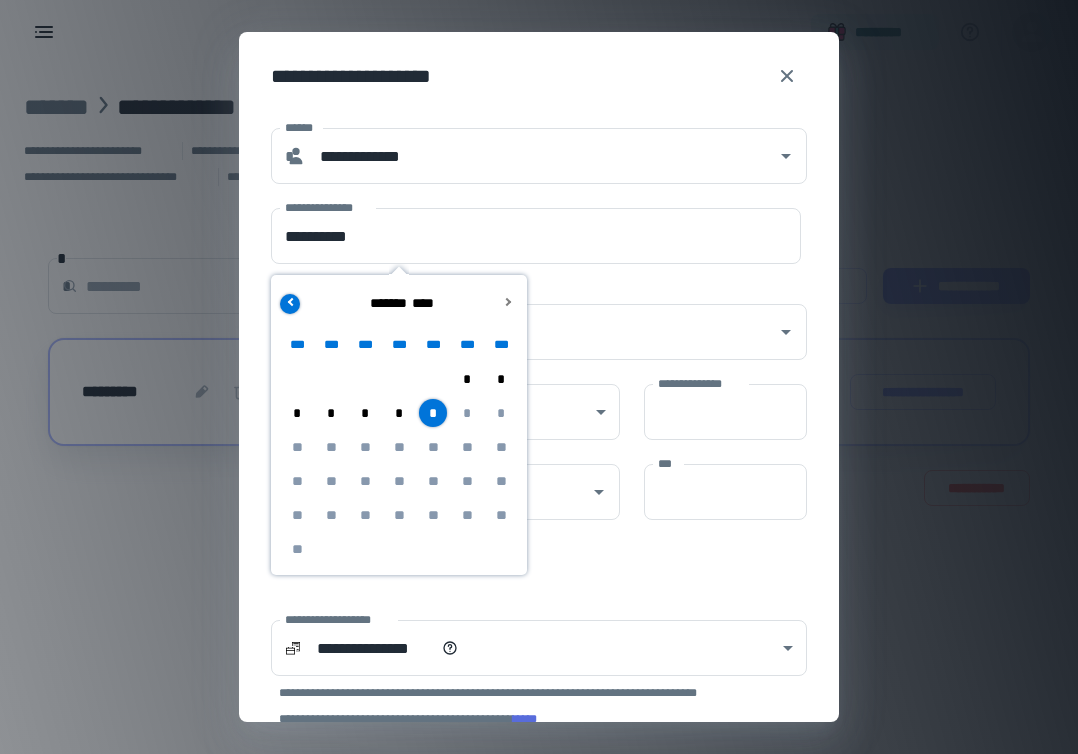 click at bounding box center [290, 304] 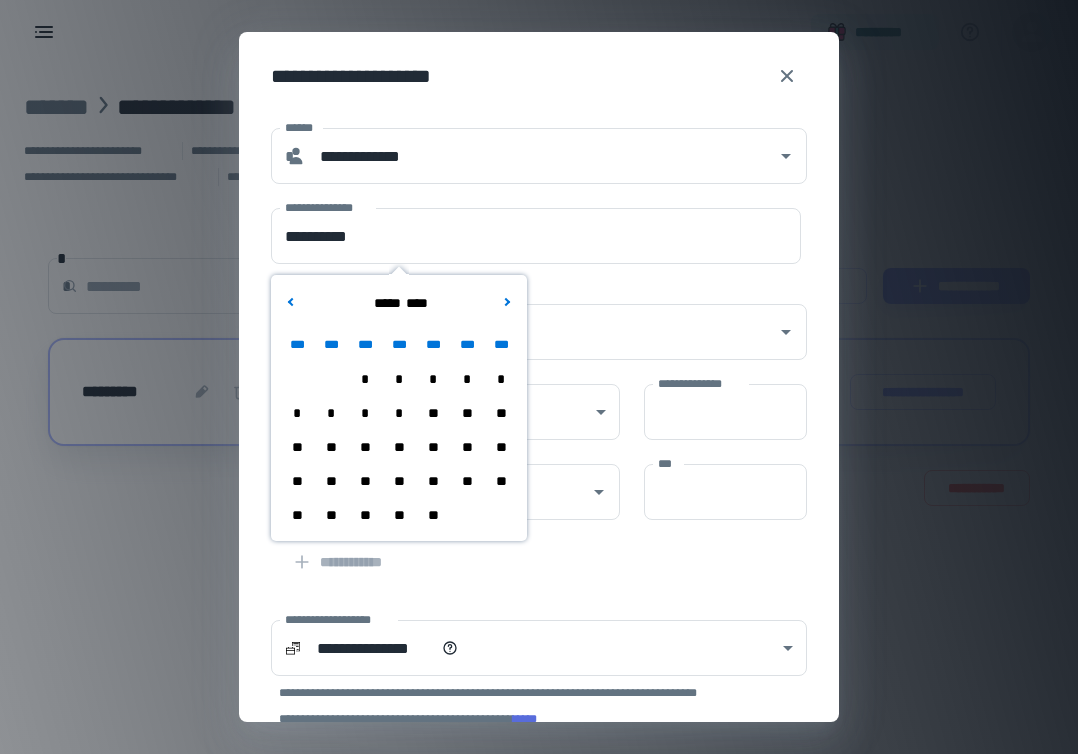 click on "**" at bounding box center [433, 515] 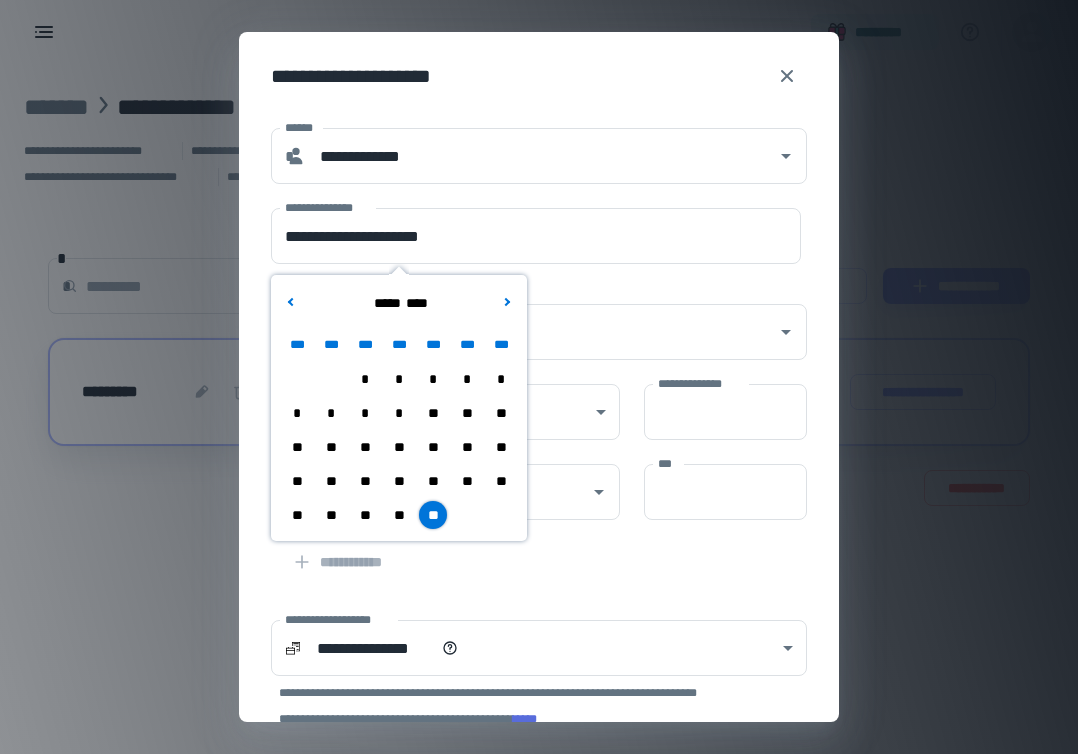 click on "**********" at bounding box center [539, 422] 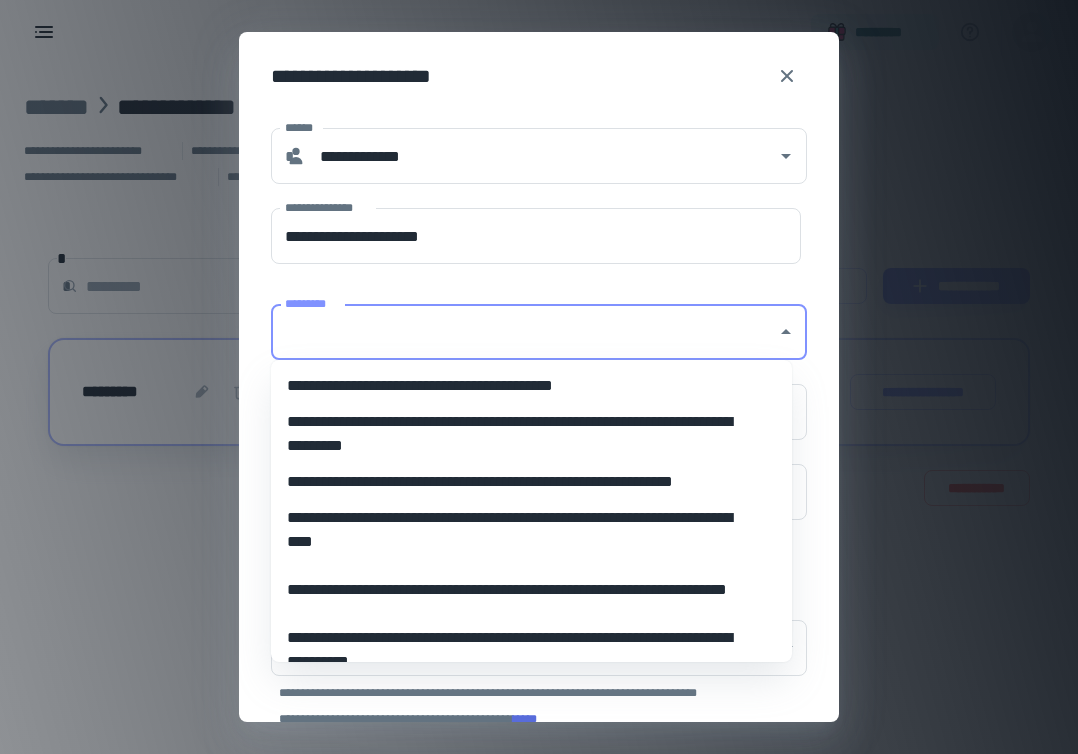 click on "*********" at bounding box center (524, 332) 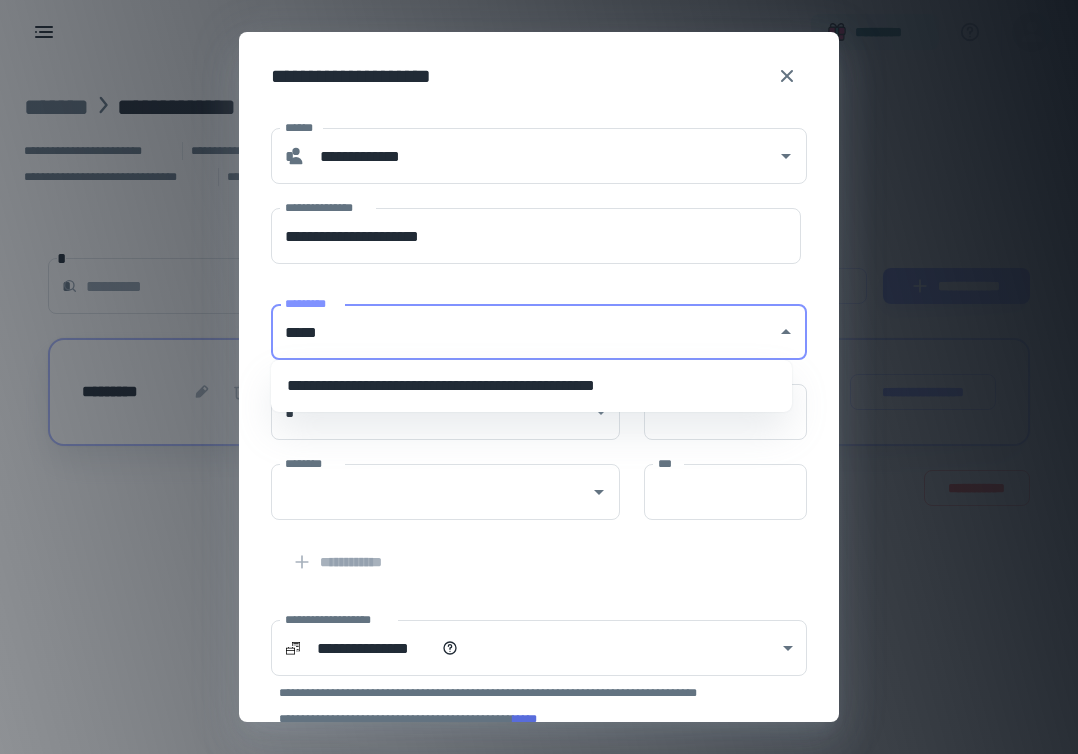 click on "**********" at bounding box center [531, 386] 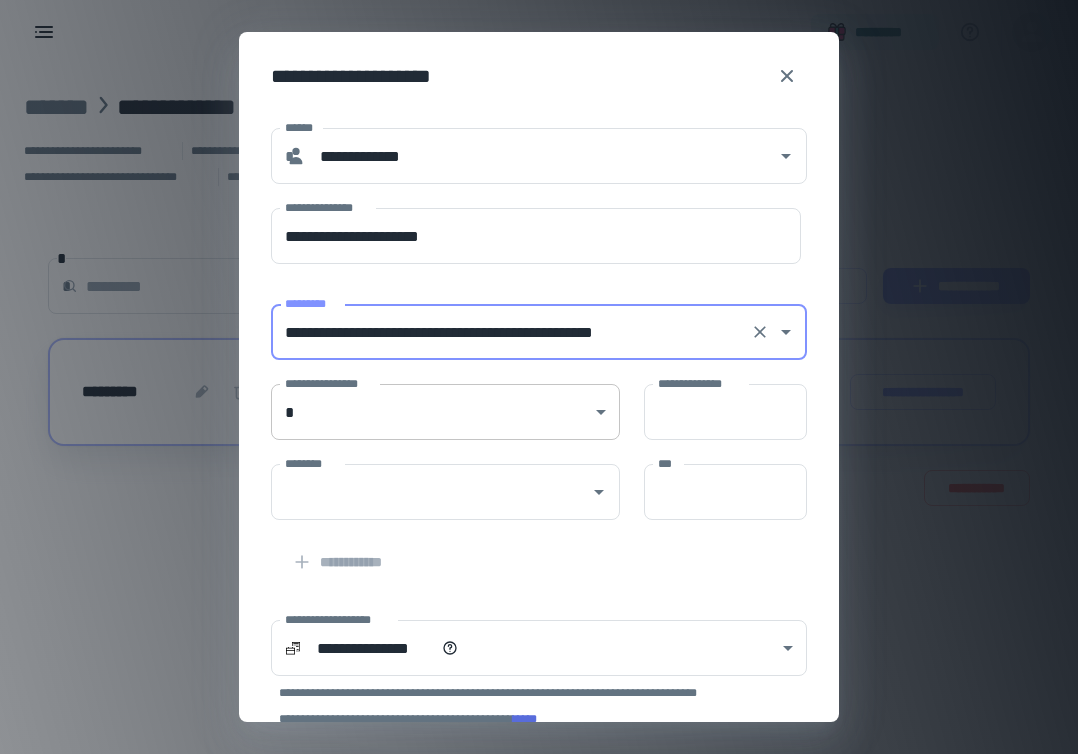type on "**********" 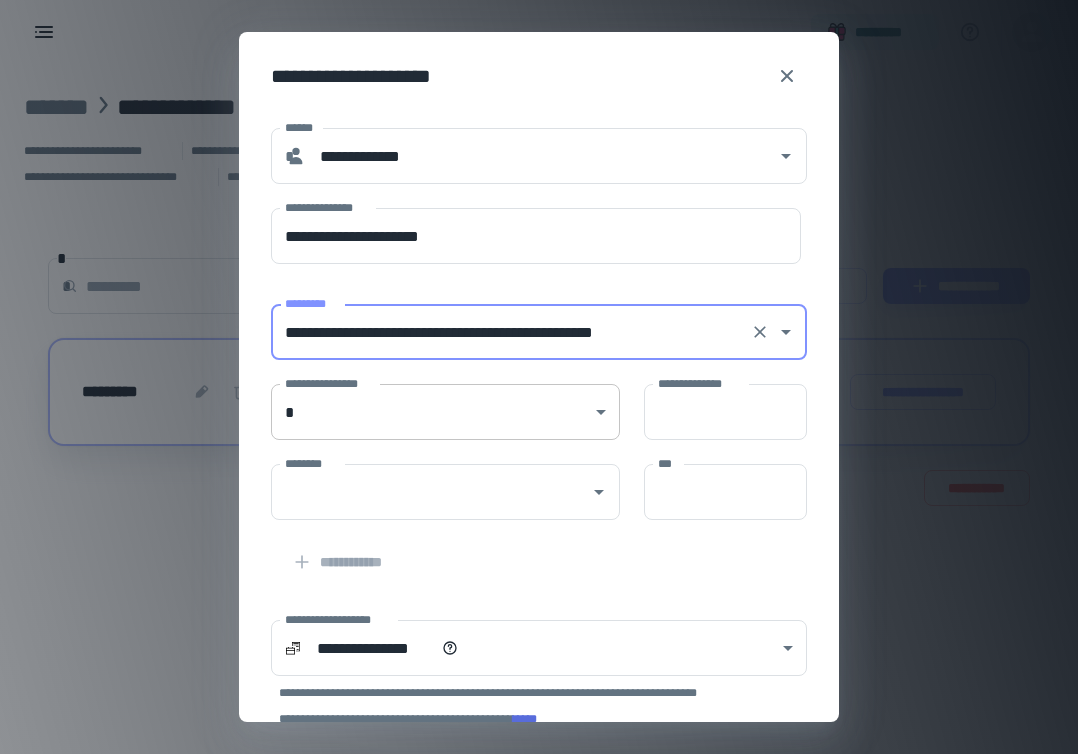 click on "**********" at bounding box center (539, 377) 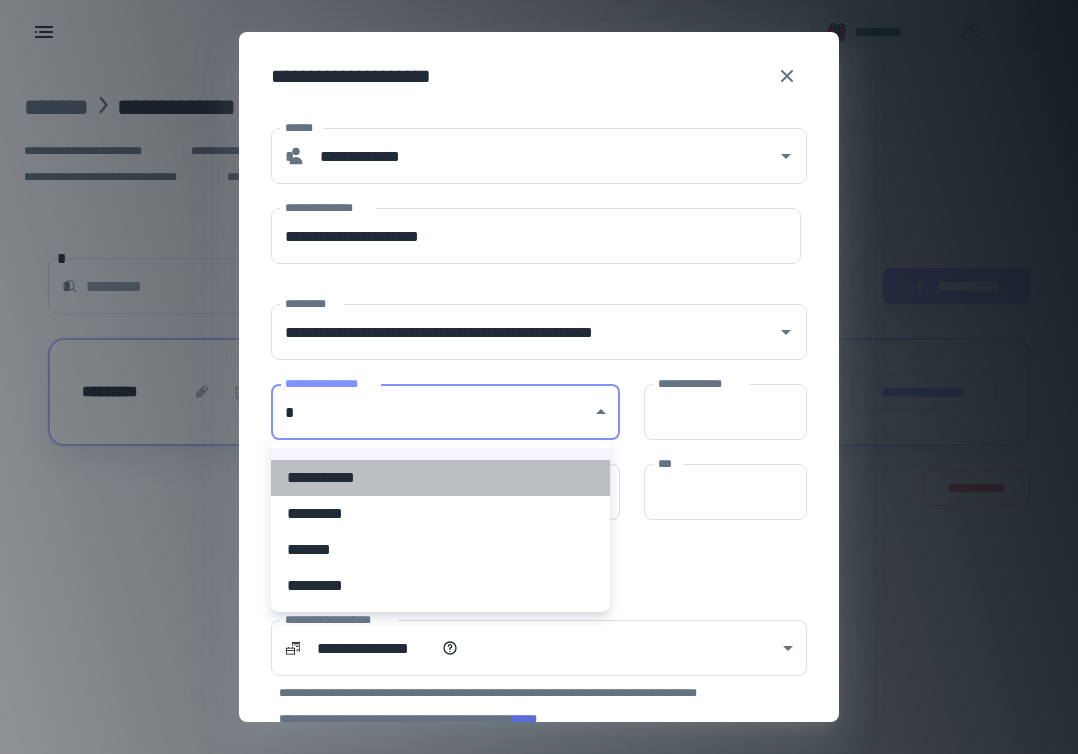 click on "**********" at bounding box center [440, 478] 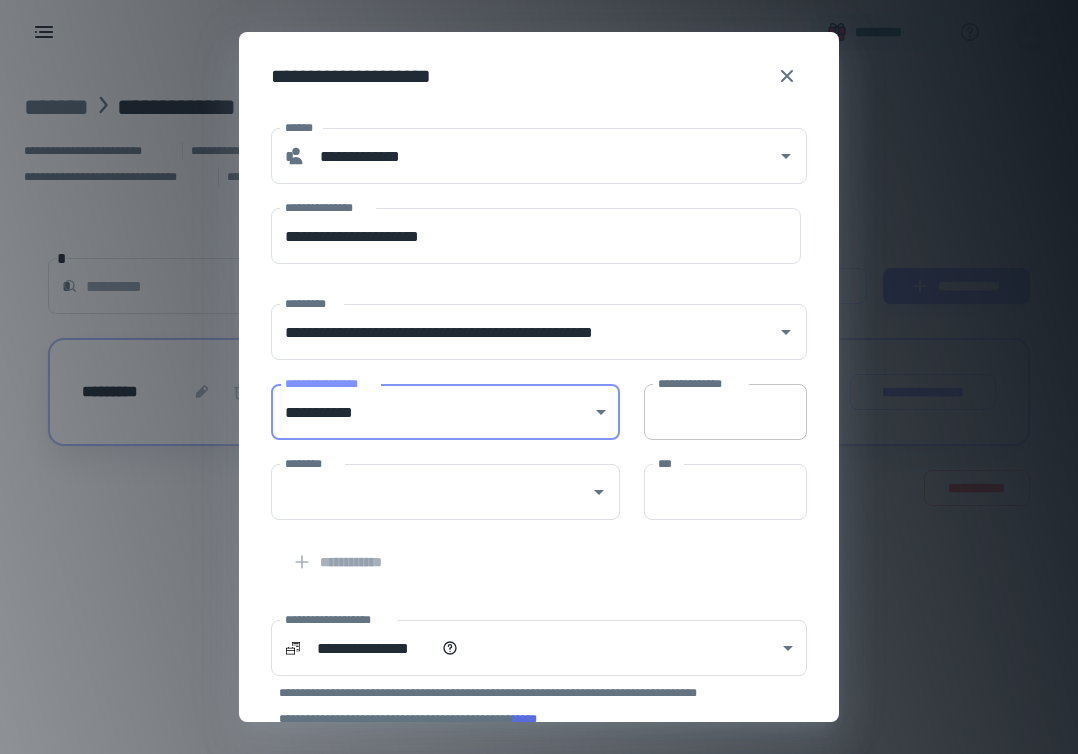 click on "**********" at bounding box center [725, 412] 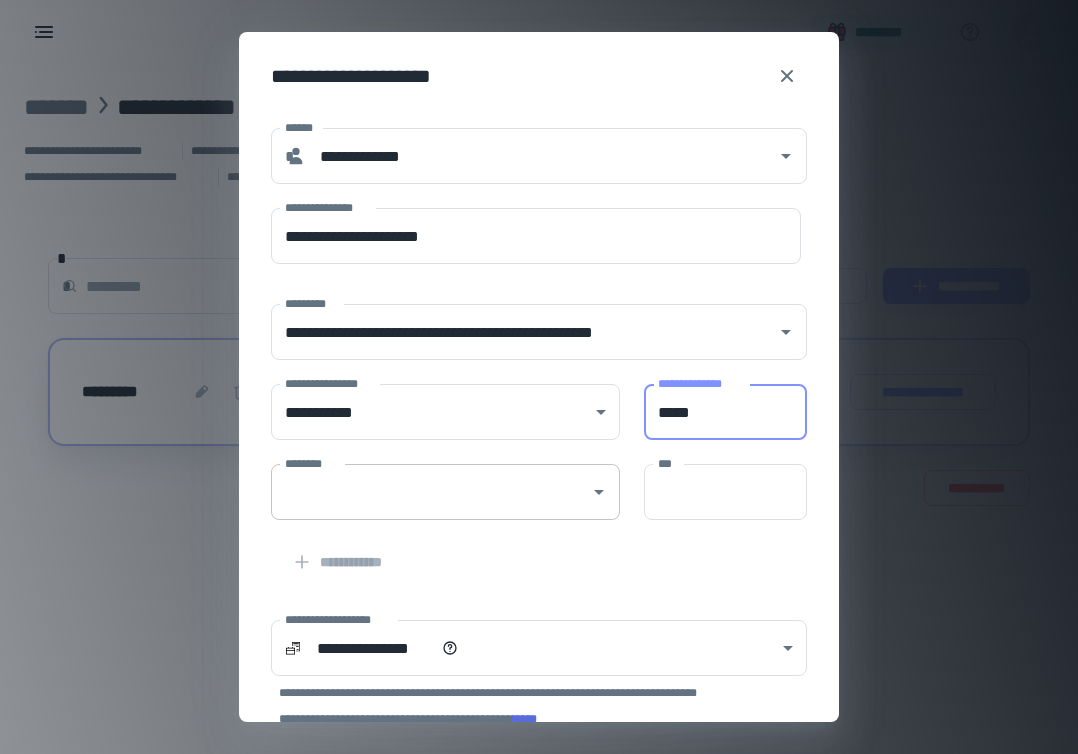type on "*****" 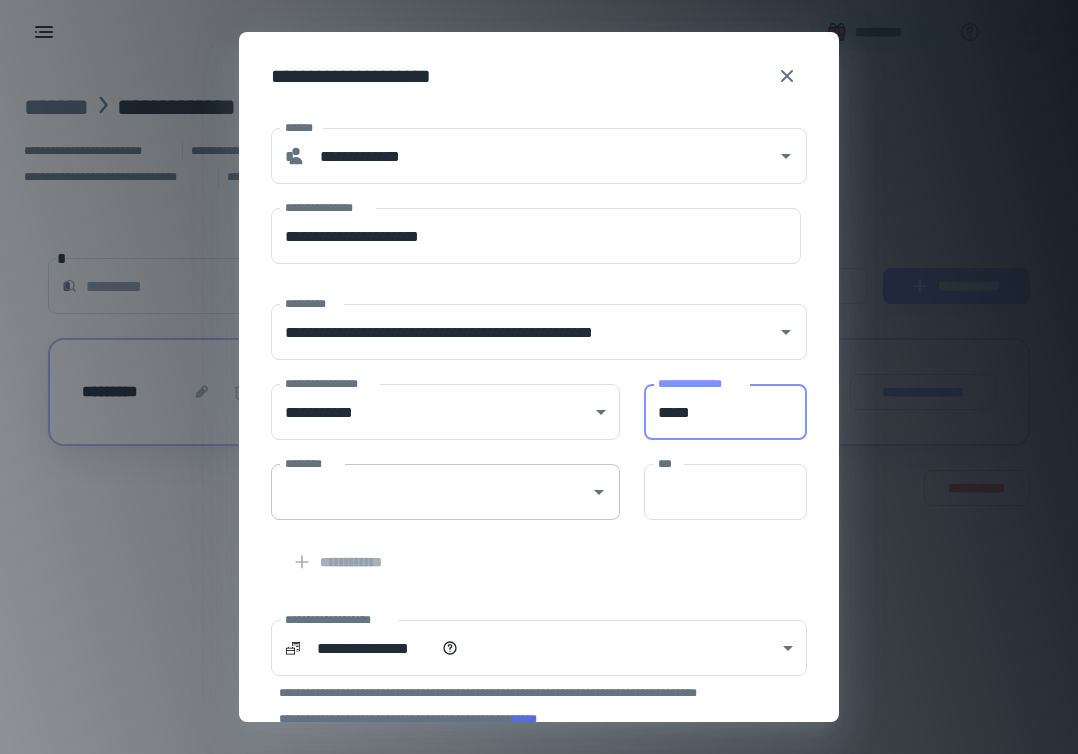 click on "**********" at bounding box center [539, 377] 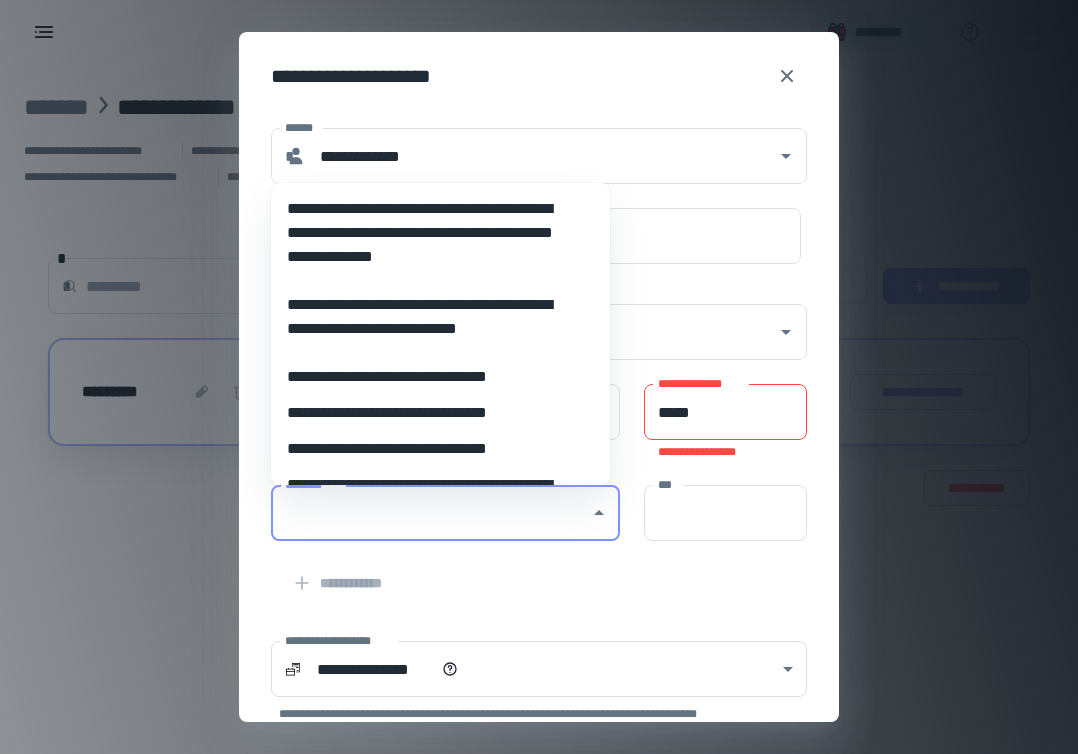 click on "**********" at bounding box center [433, 449] 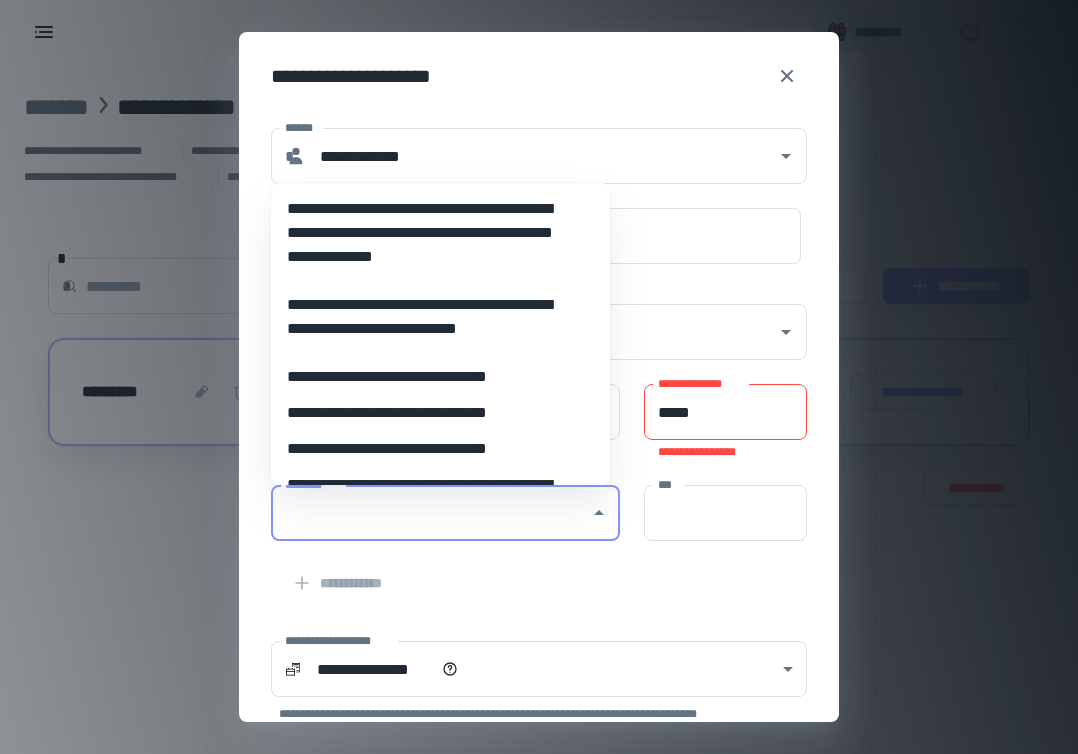 type on "**********" 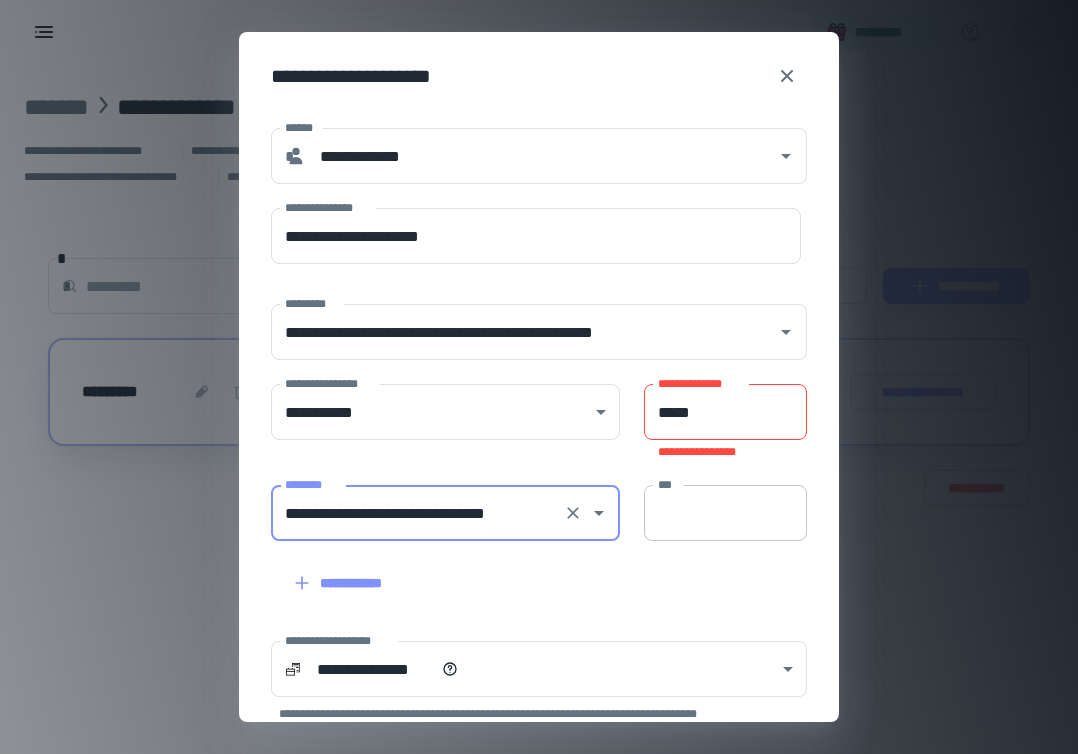 click on "***" at bounding box center (725, 513) 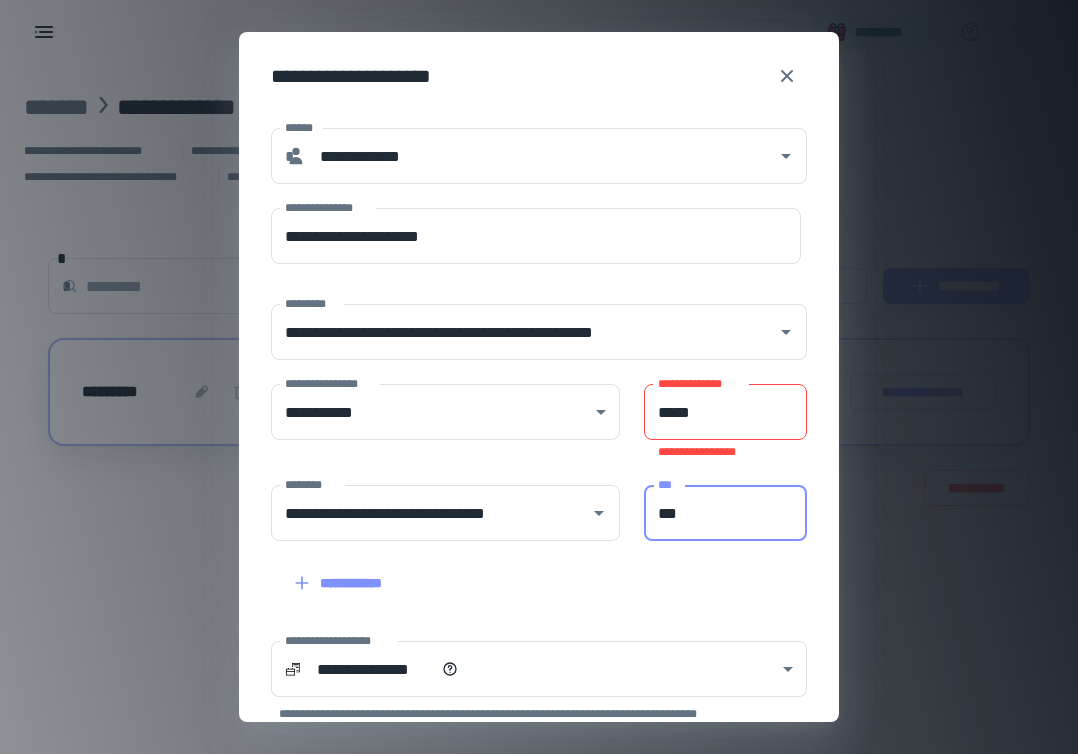 type on "***" 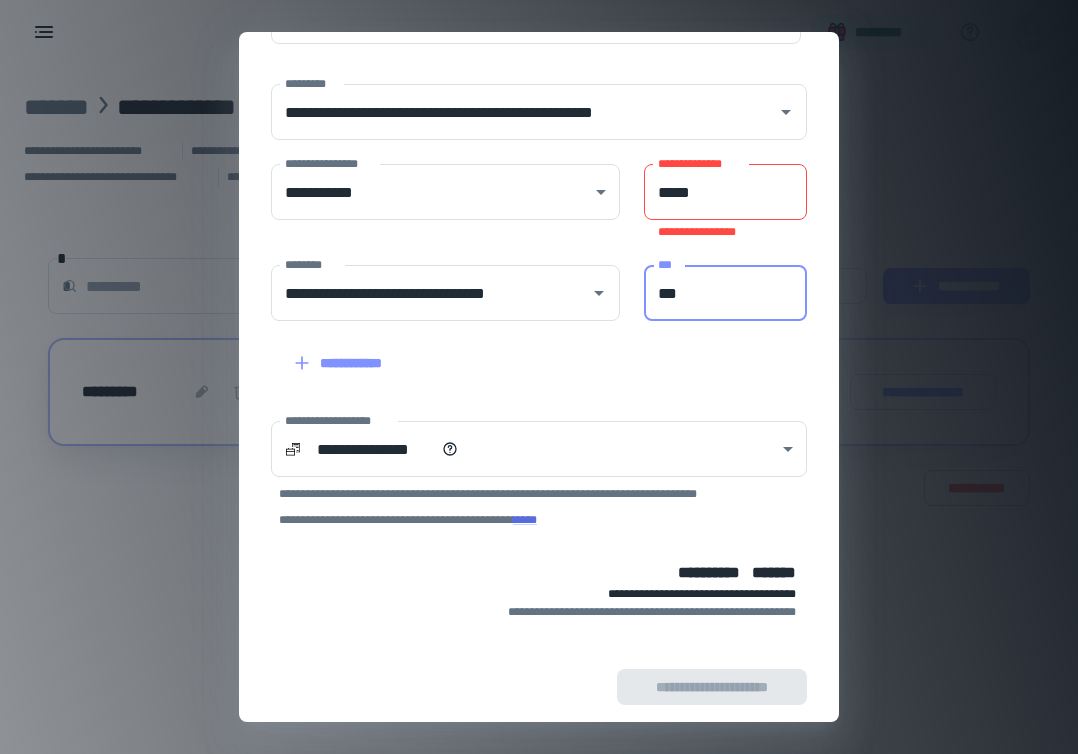 scroll, scrollTop: 224, scrollLeft: 0, axis: vertical 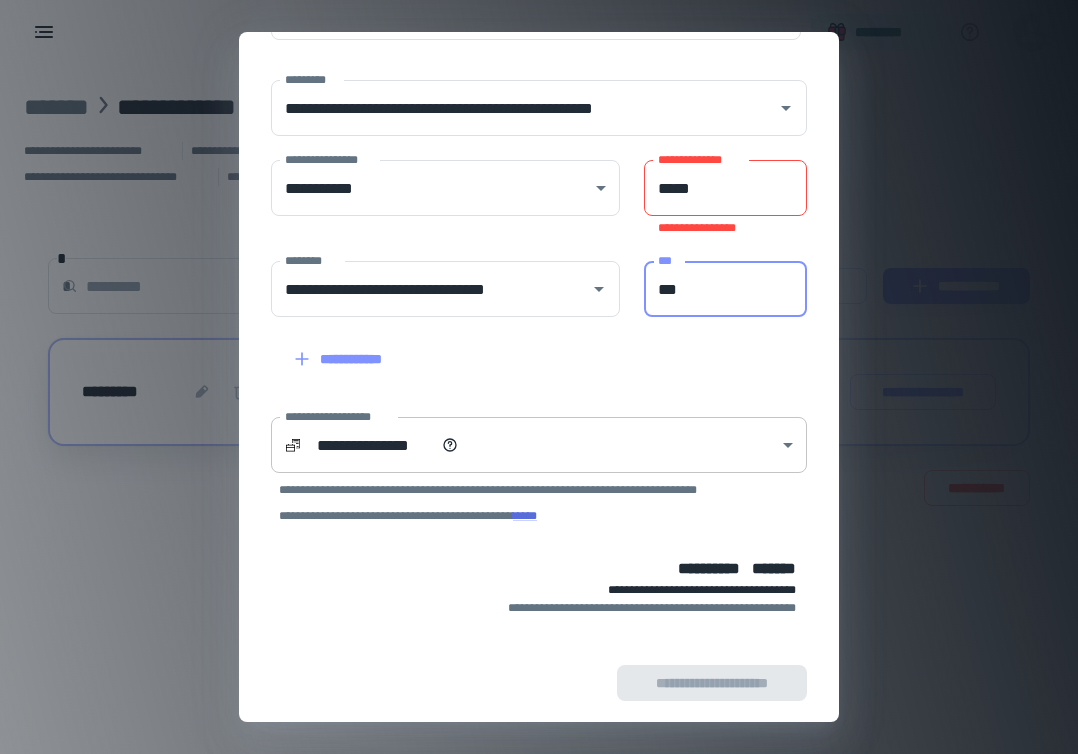 click on "**********" at bounding box center [539, 377] 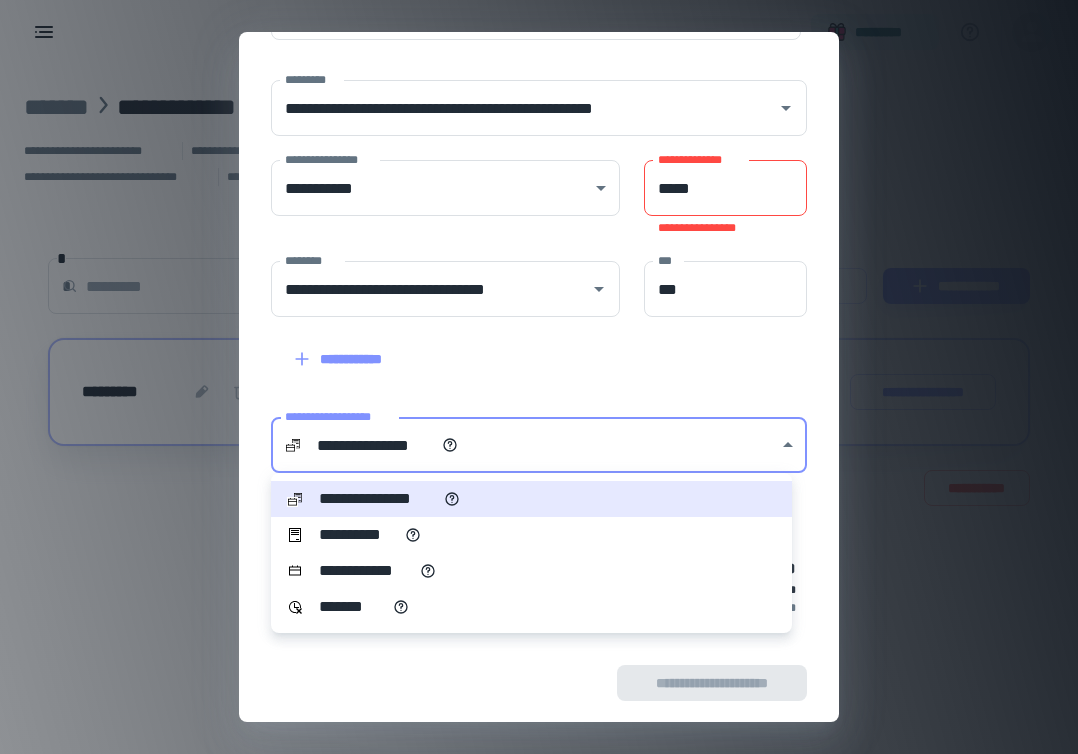 click on "**********" at bounding box center [531, 535] 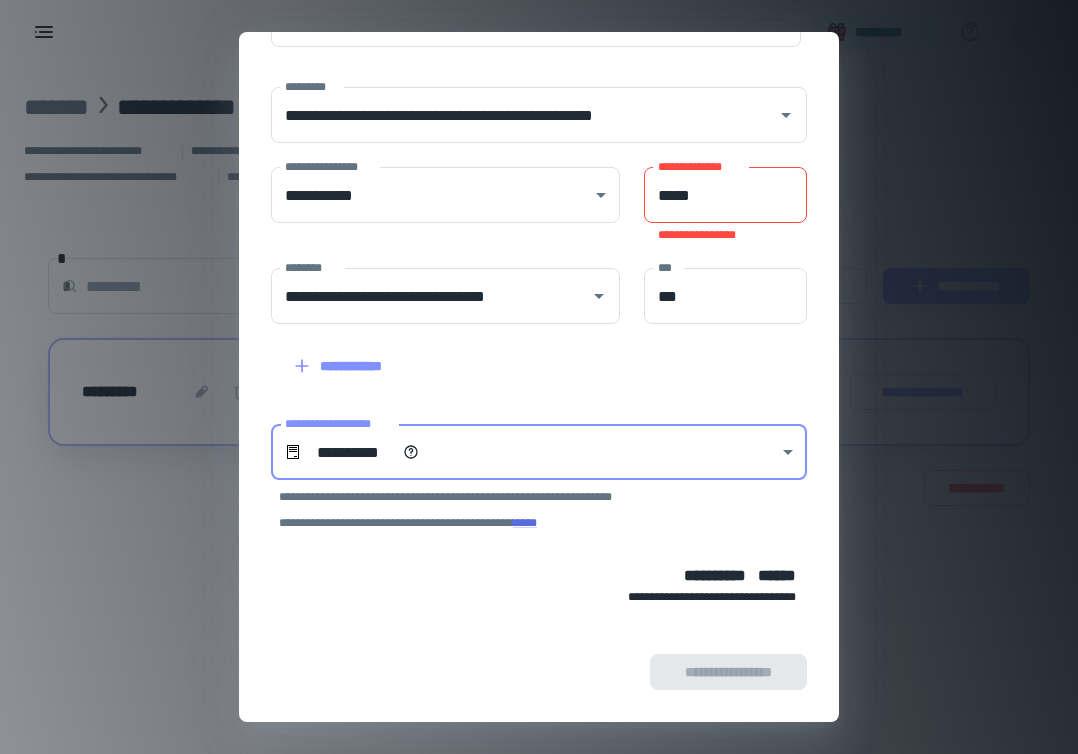 scroll, scrollTop: 217, scrollLeft: 0, axis: vertical 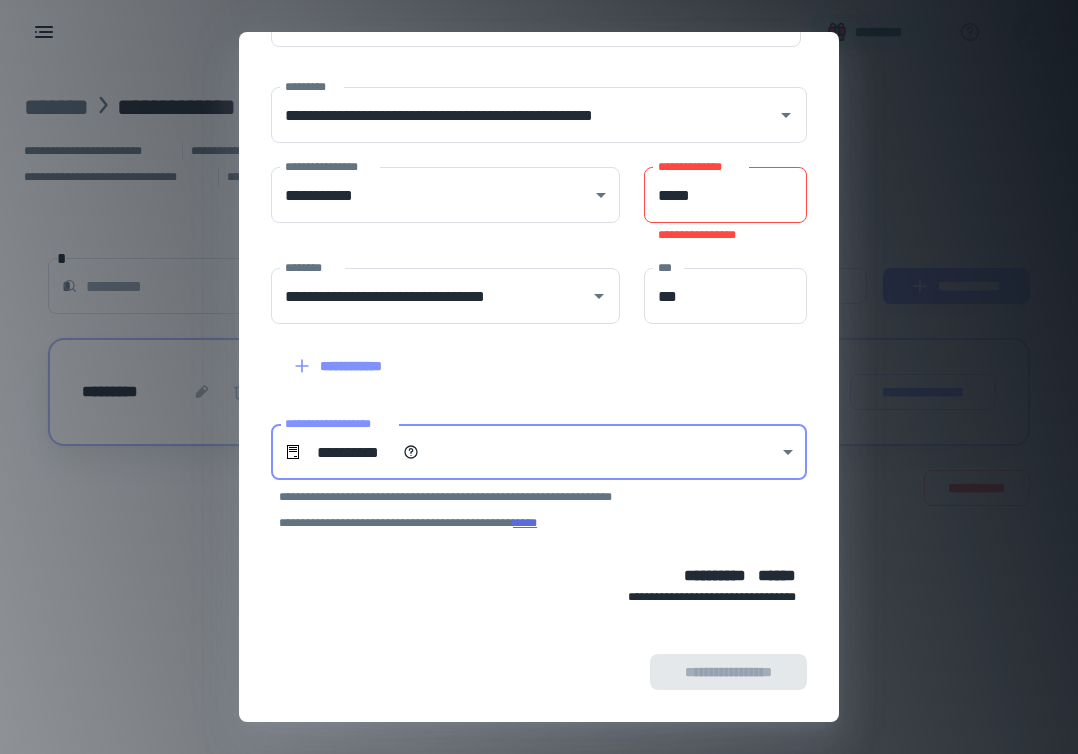 click on "****" at bounding box center (525, 523) 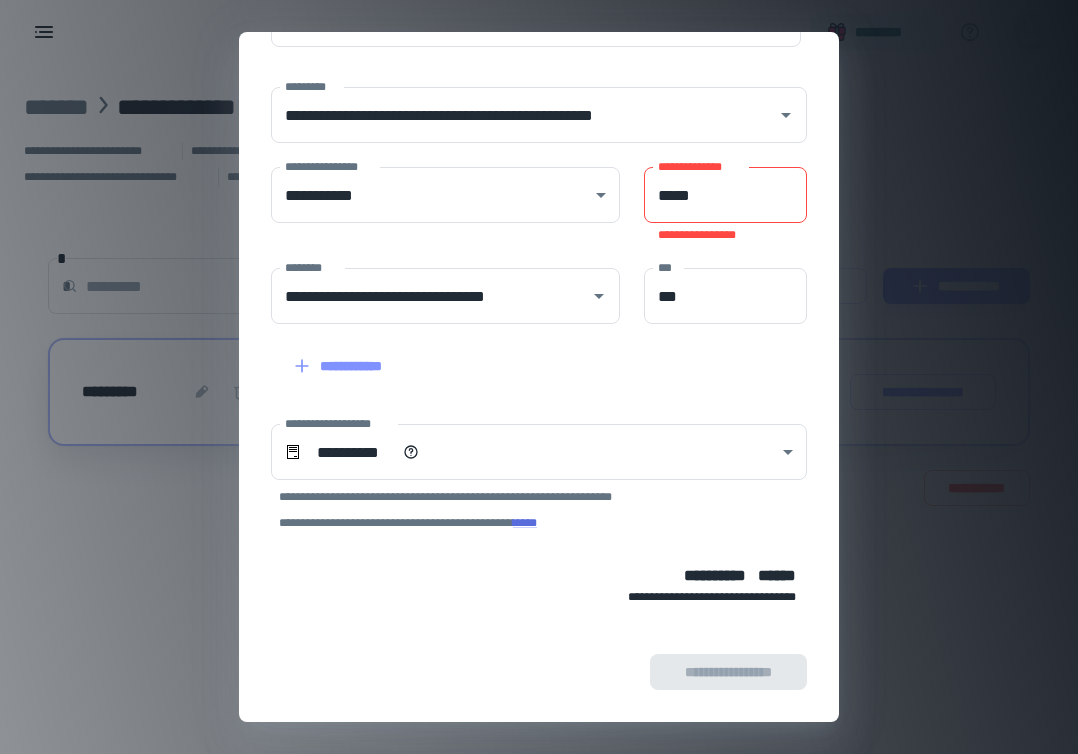 click on "*****" at bounding box center [725, 195] 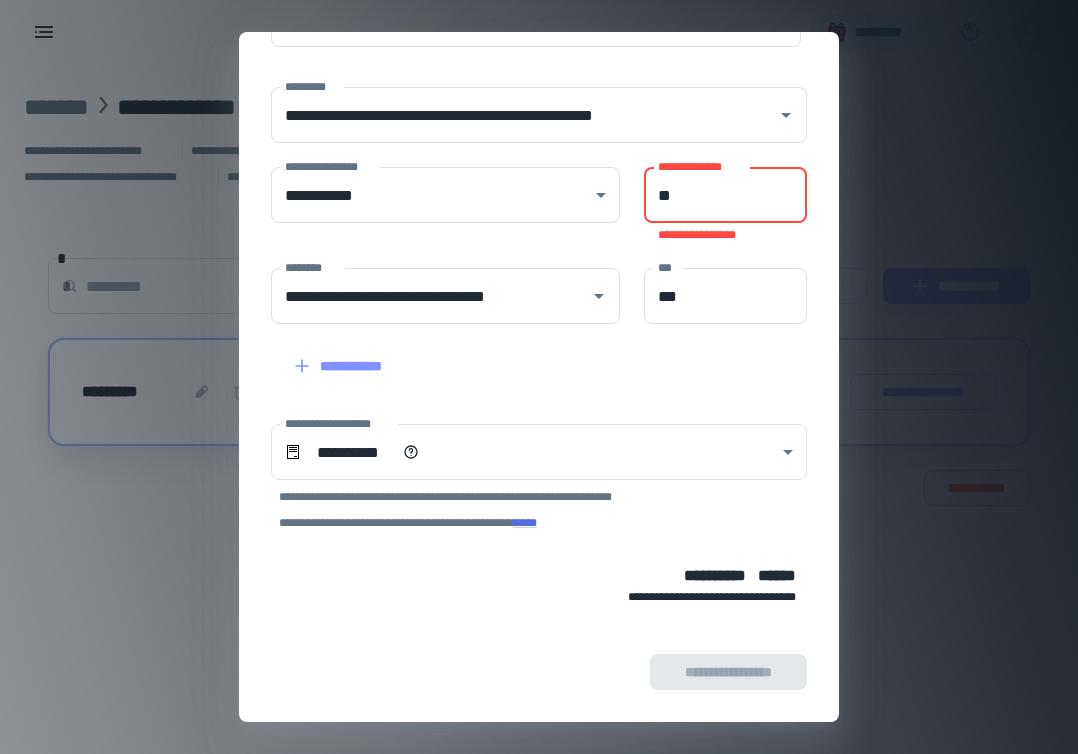 scroll, scrollTop: 196, scrollLeft: 0, axis: vertical 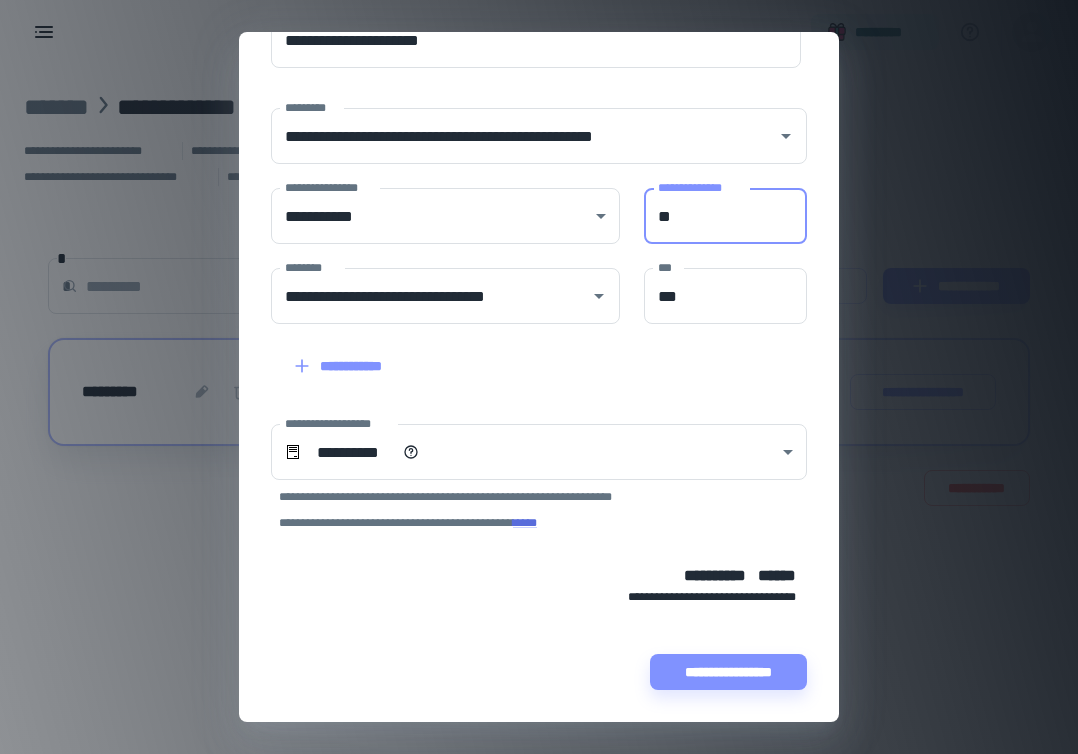 type on "**" 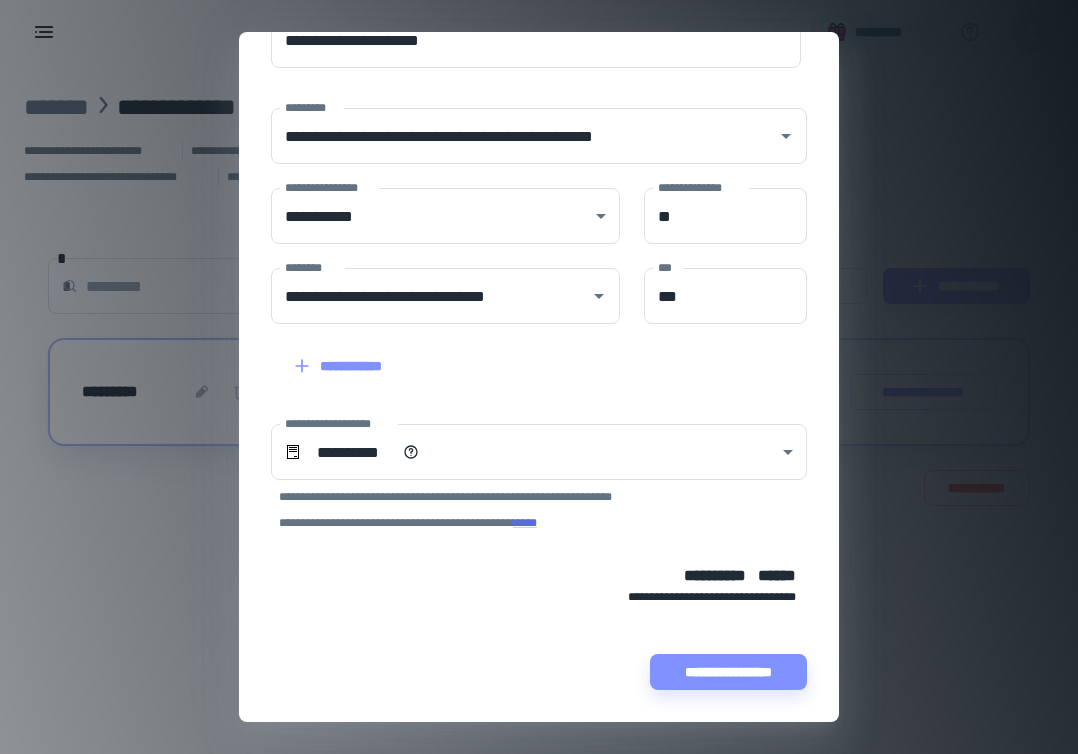 click on "**********" at bounding box center (527, 466) 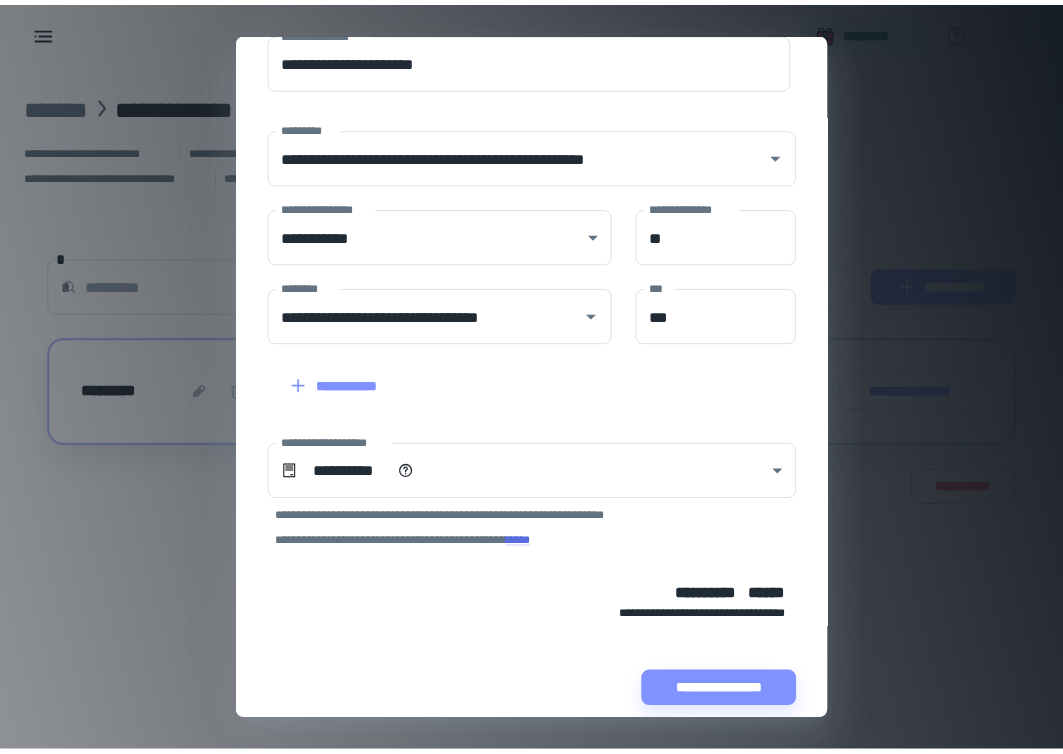 scroll, scrollTop: 196, scrollLeft: 0, axis: vertical 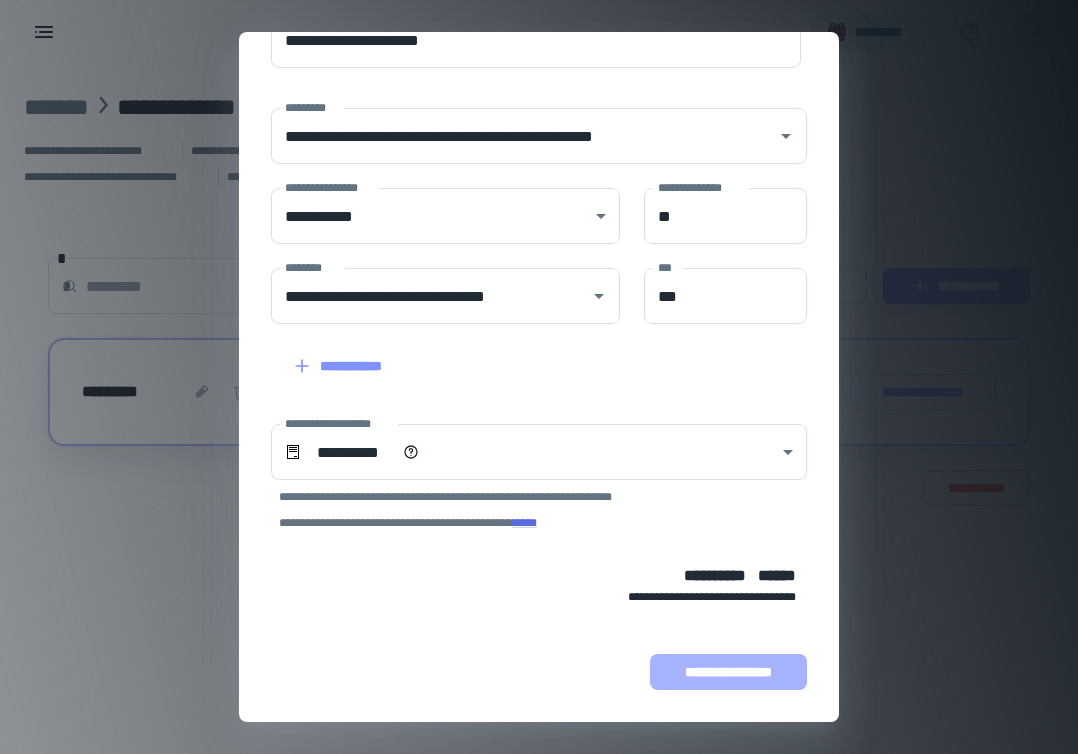 click on "**********" at bounding box center [728, 672] 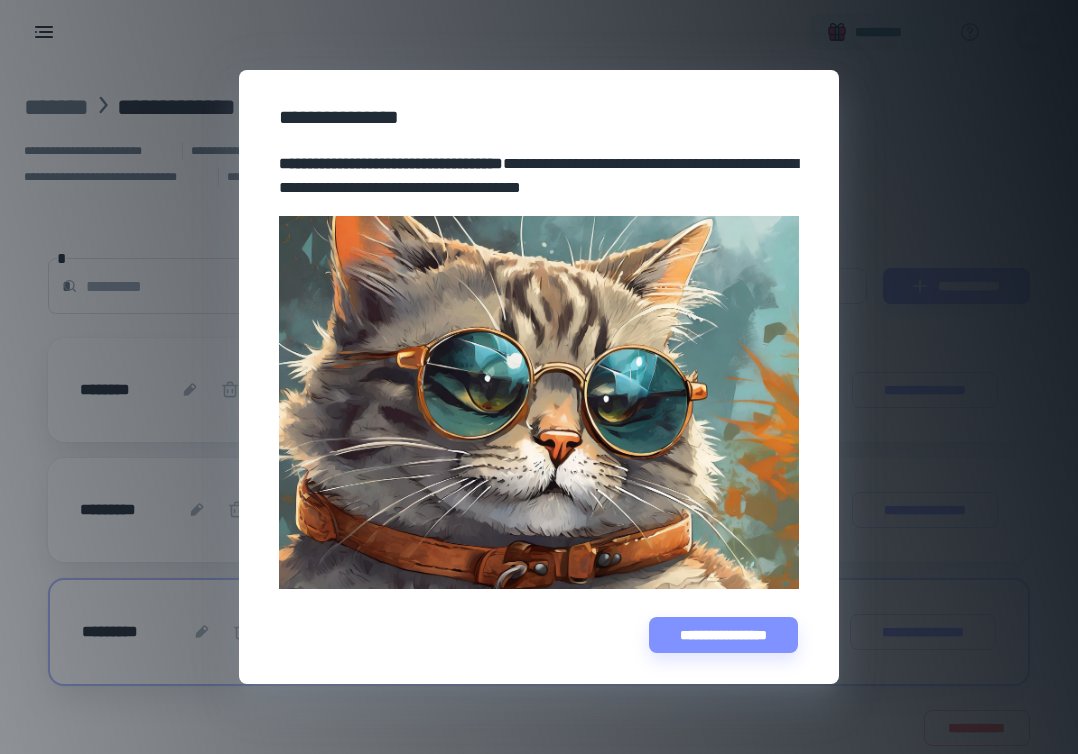 click on "**********" at bounding box center [539, 377] 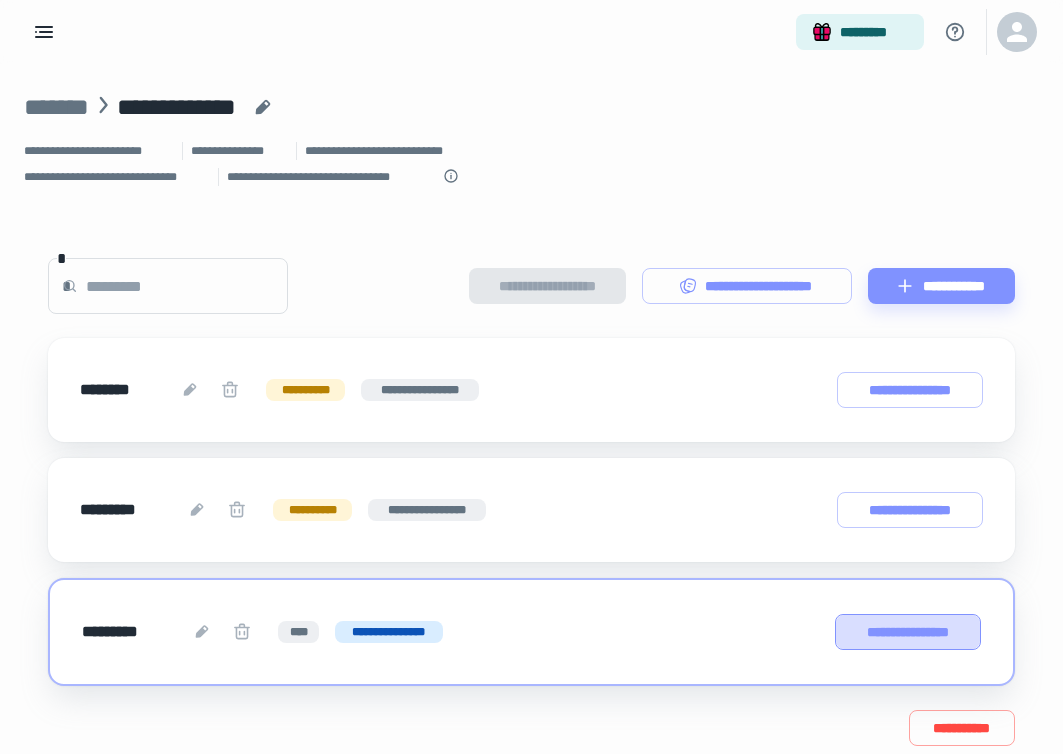 click on "**********" at bounding box center [908, 632] 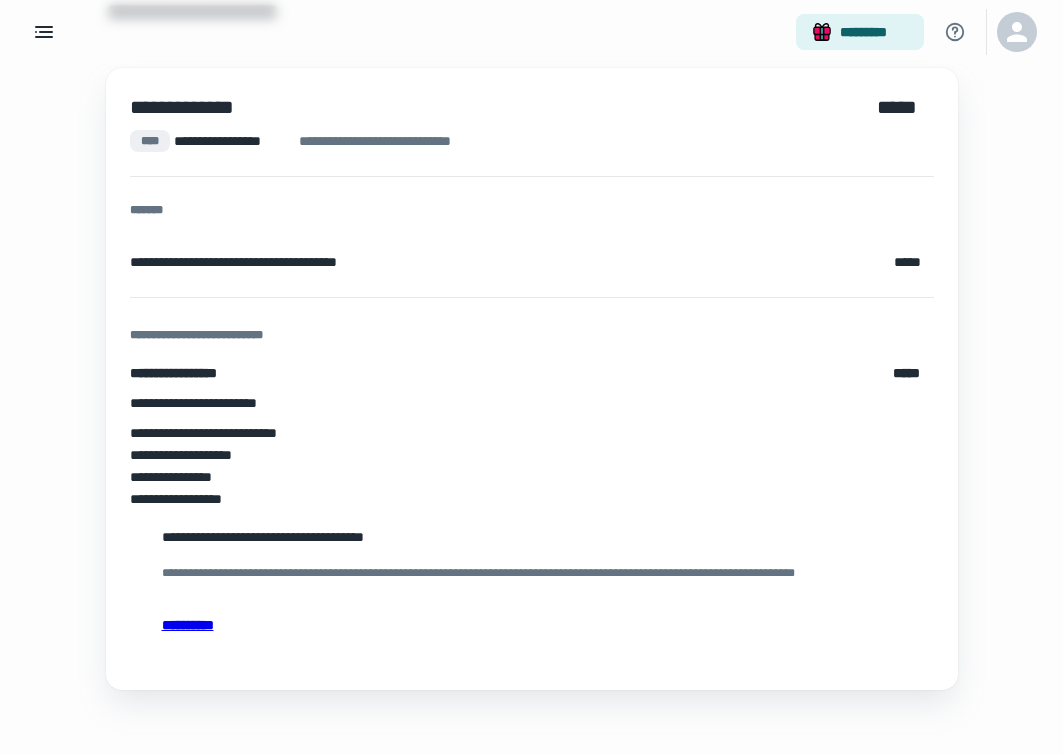 scroll, scrollTop: 0, scrollLeft: 0, axis: both 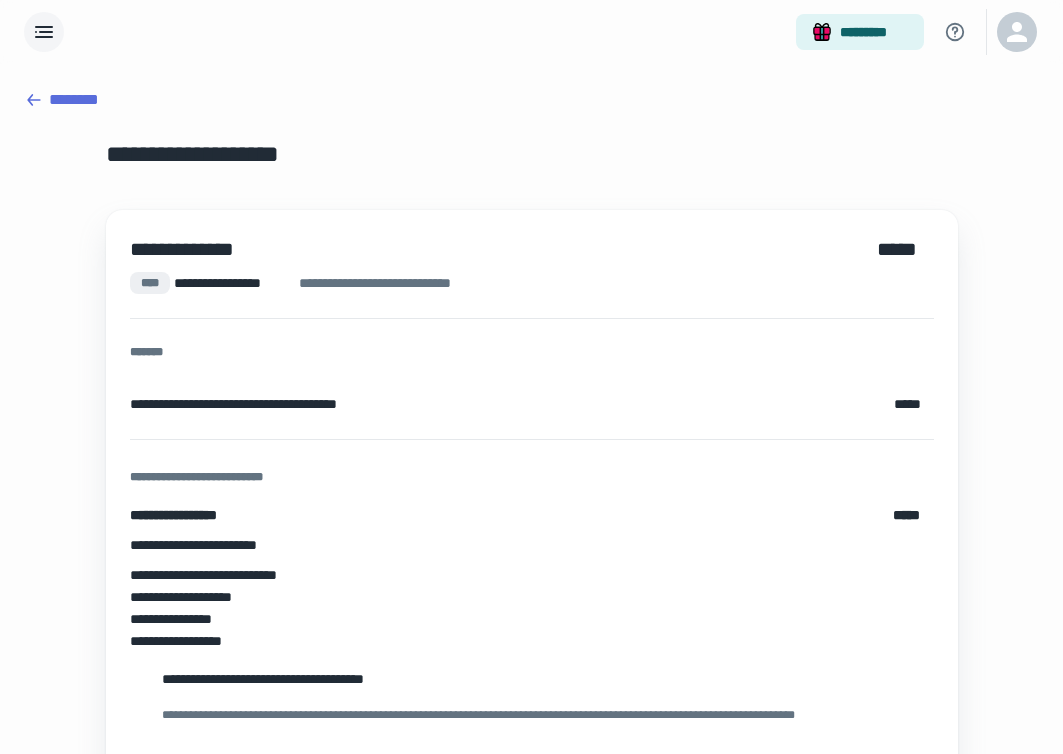 click 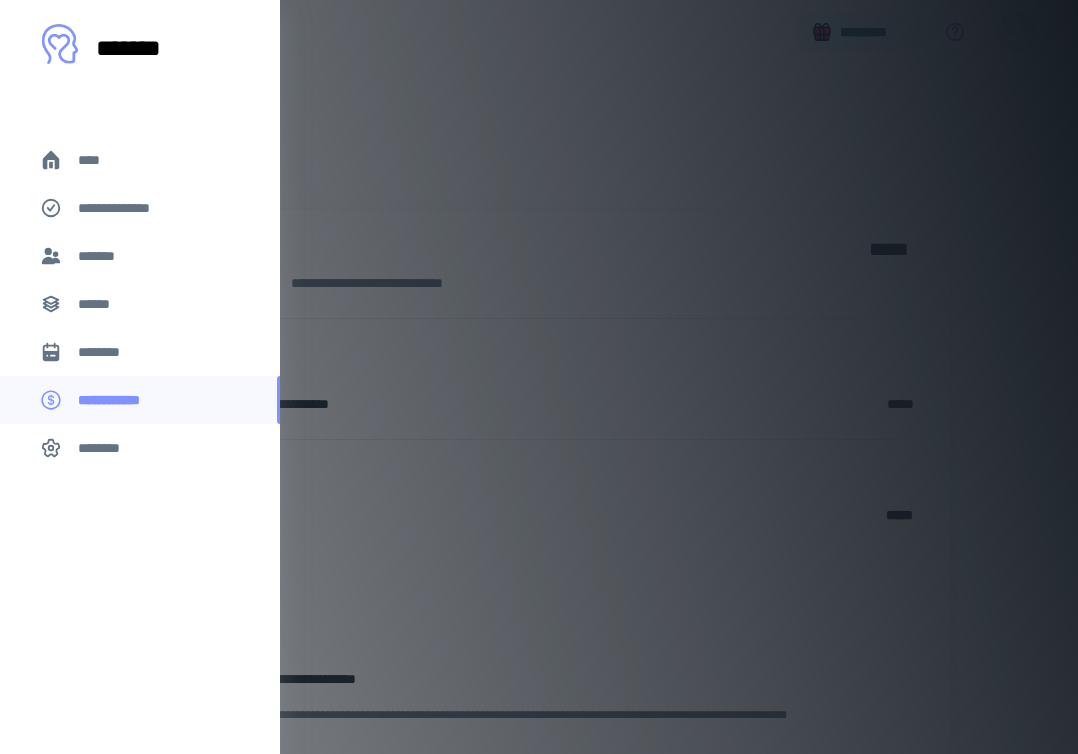 click on "****" at bounding box center [97, 160] 